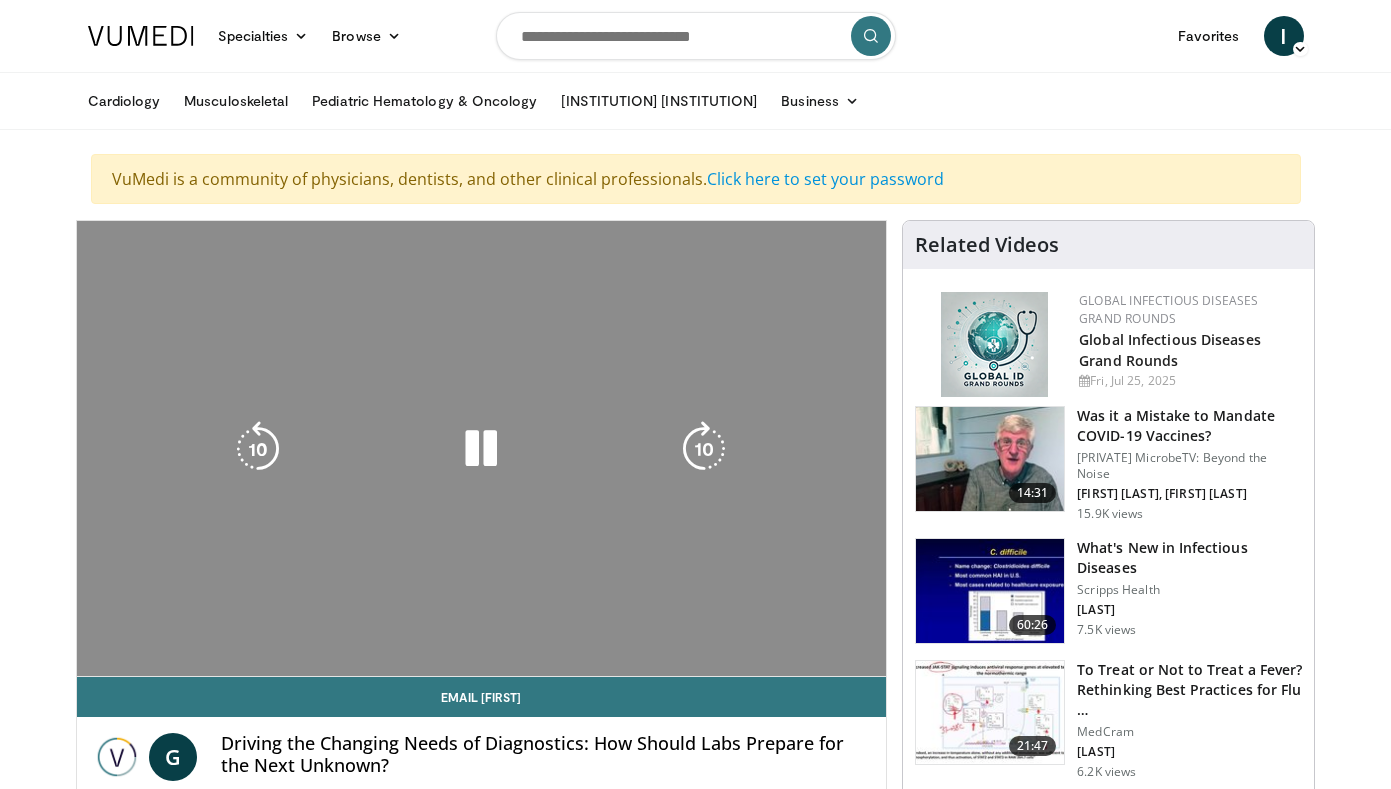scroll, scrollTop: 0, scrollLeft: 0, axis: both 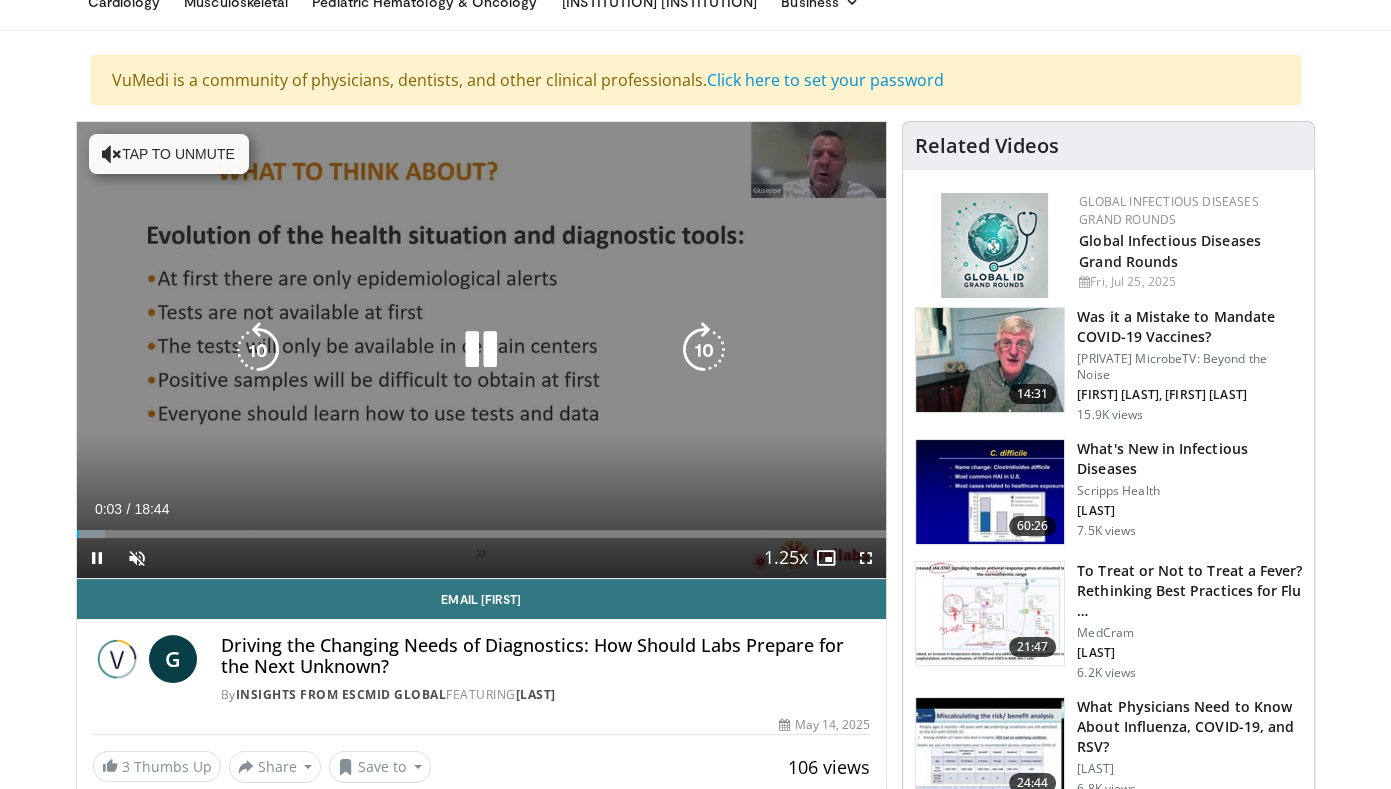 click on "Tap to unmute" at bounding box center (169, 154) 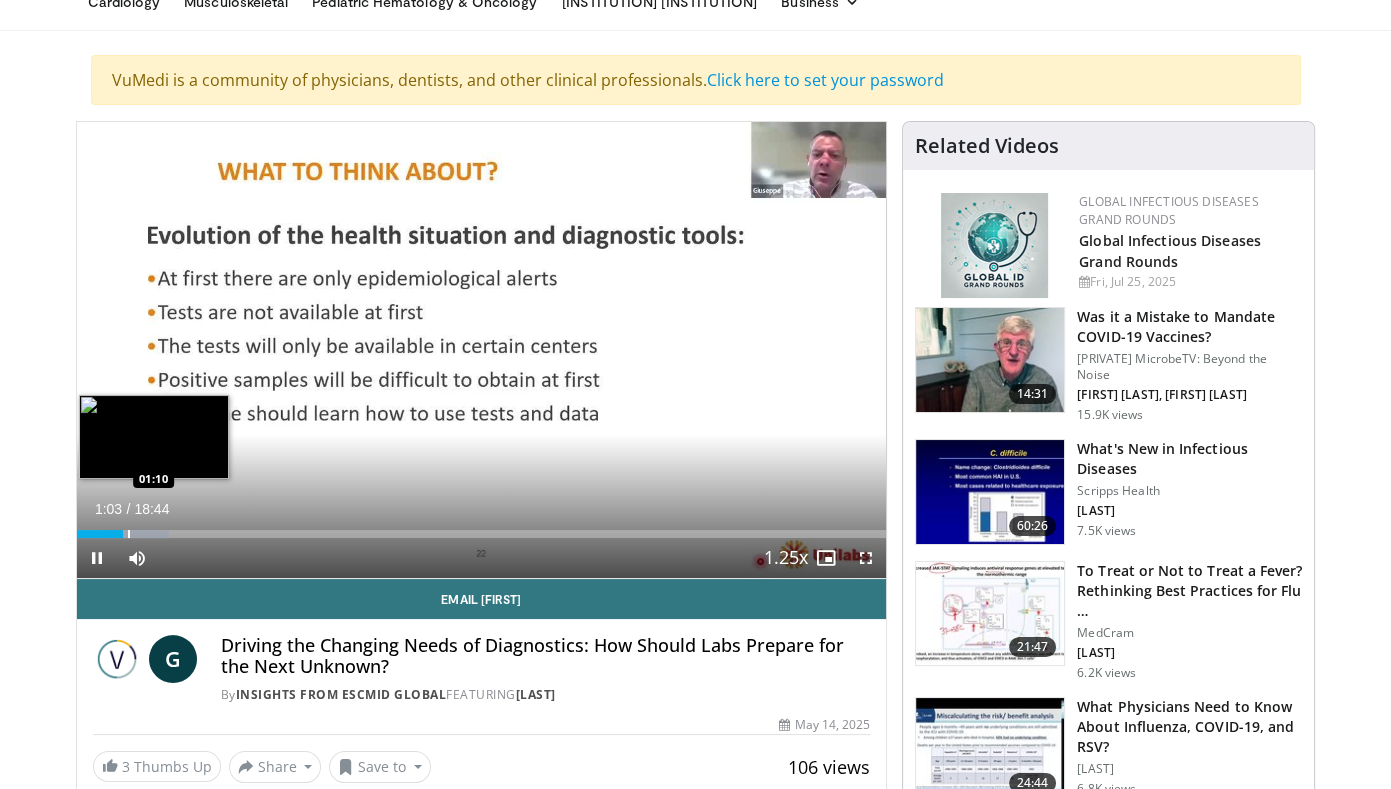 click at bounding box center (129, 534) 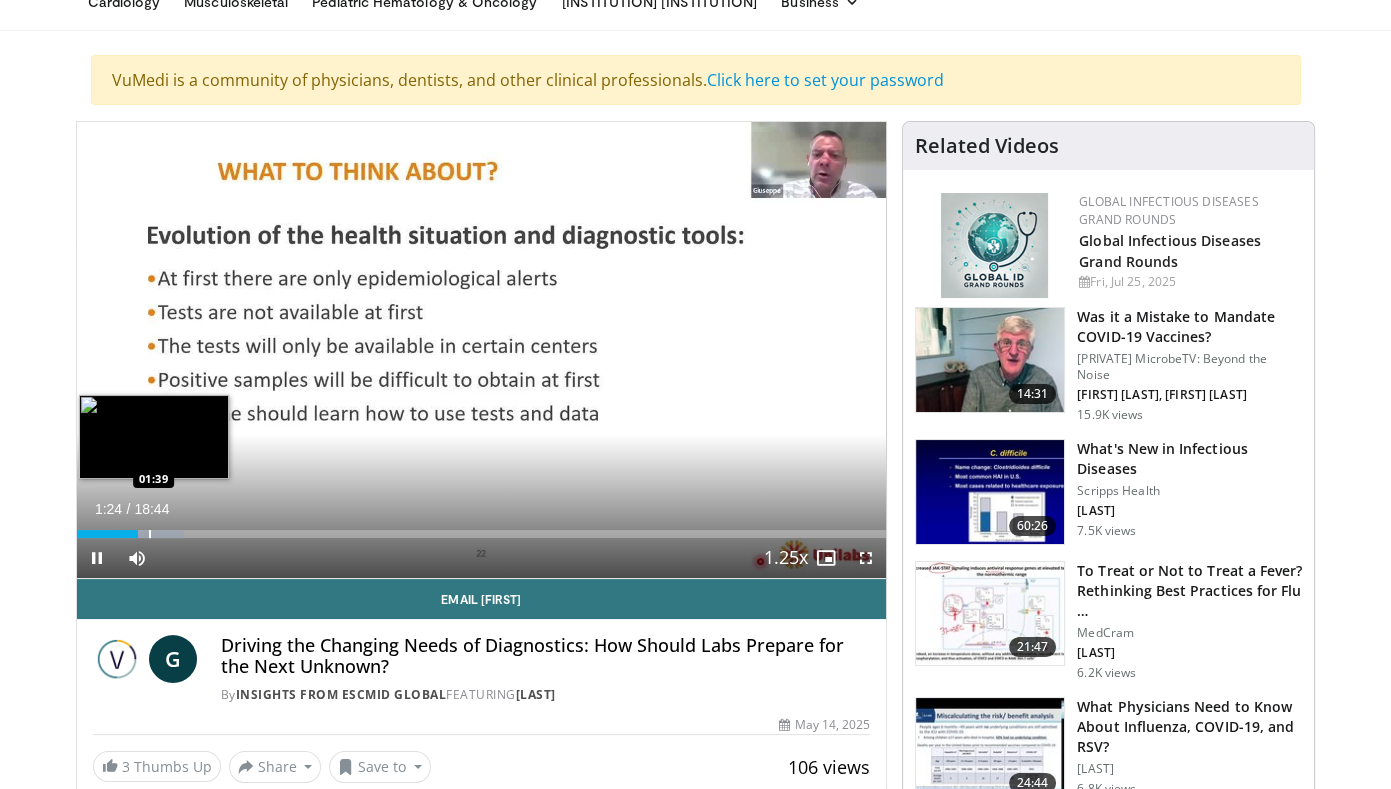 click at bounding box center [150, 534] 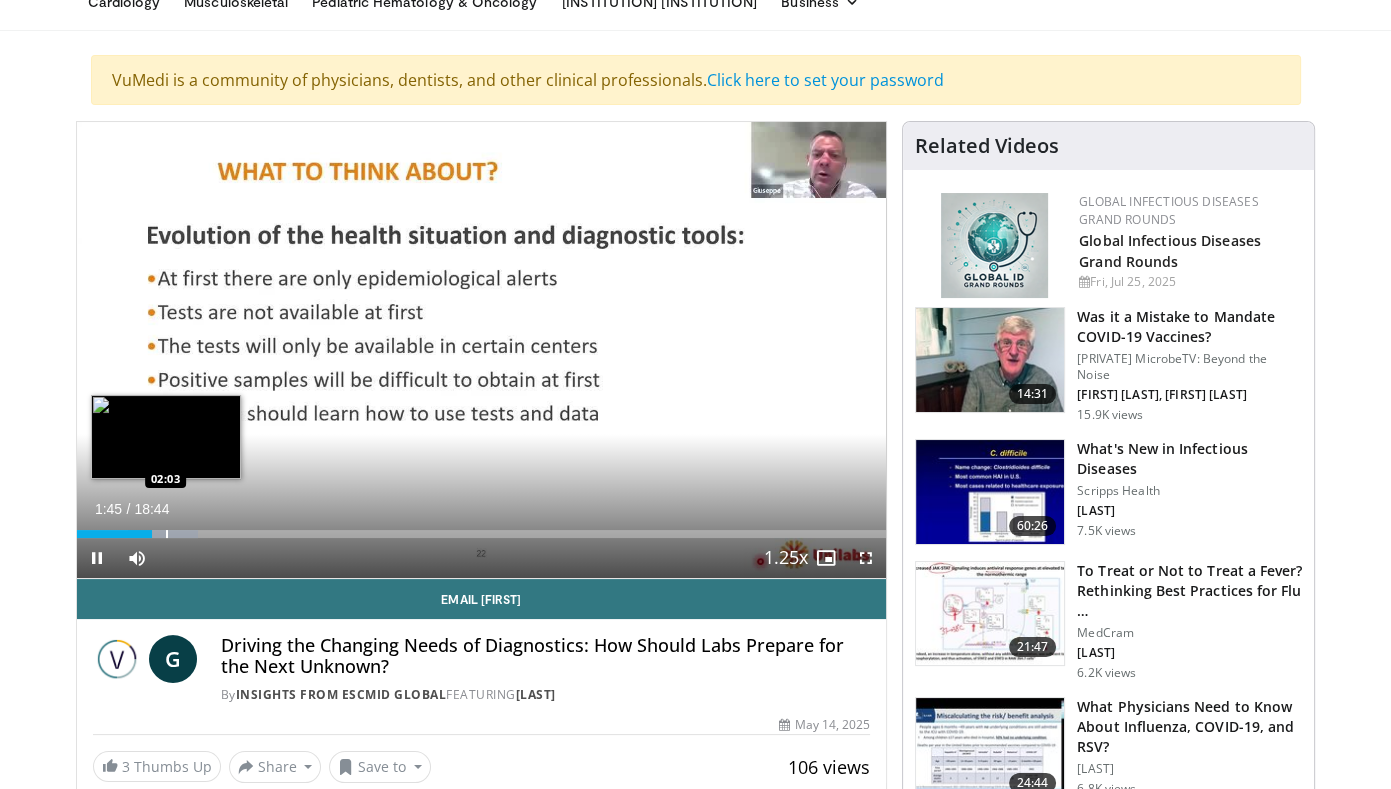 click on "Loaded :  15.00% 01:45 02:03" at bounding box center [482, 534] 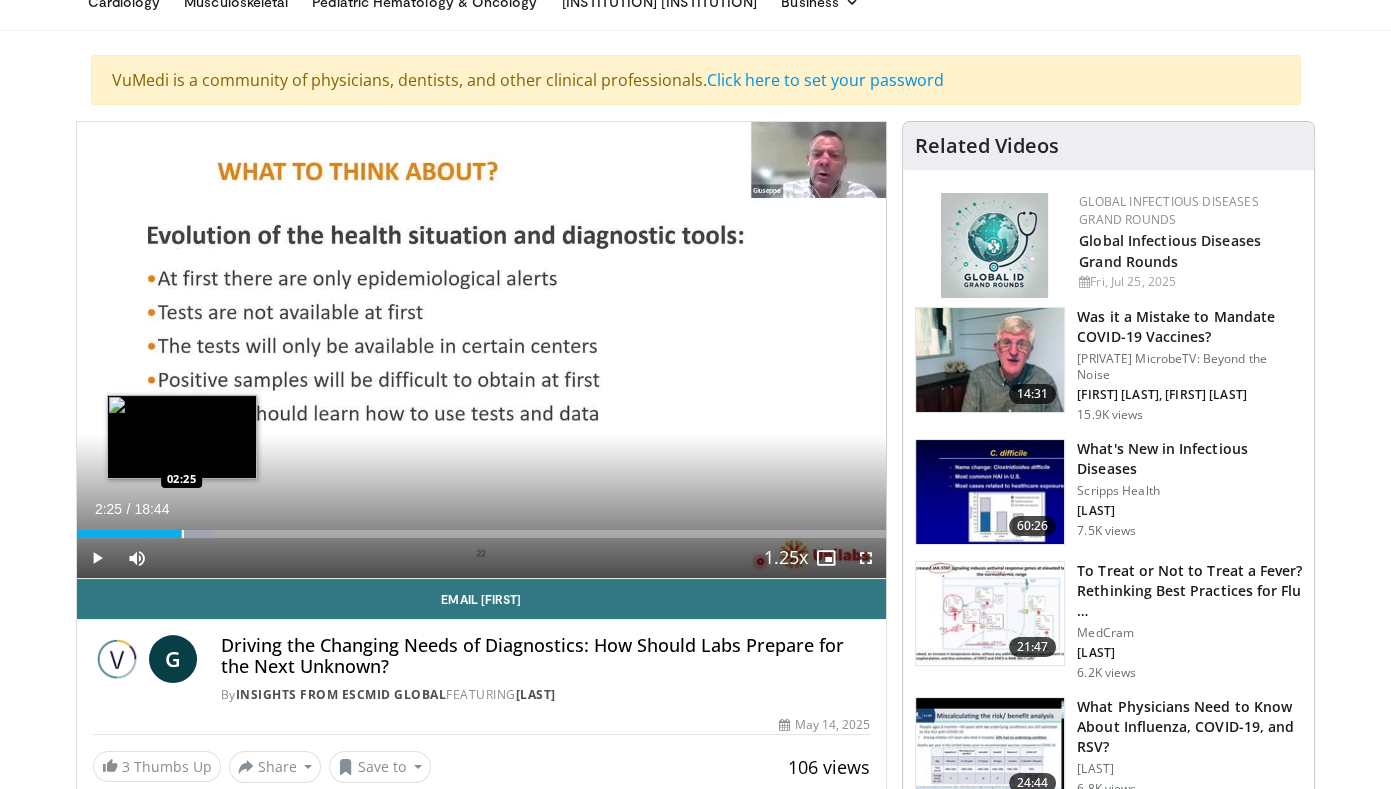 click on "Loaded :  16.90% 02:25 02:25" at bounding box center [482, 528] 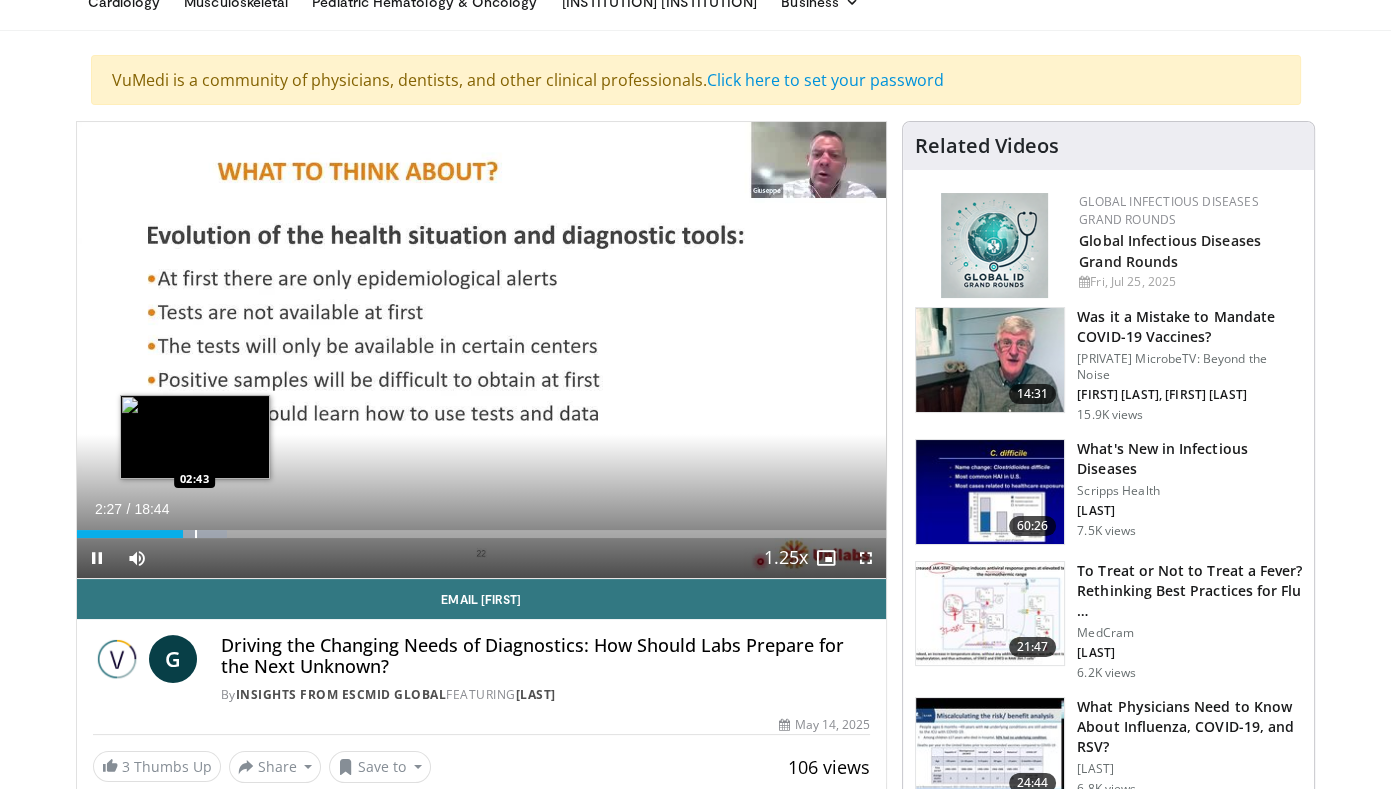 click at bounding box center [196, 534] 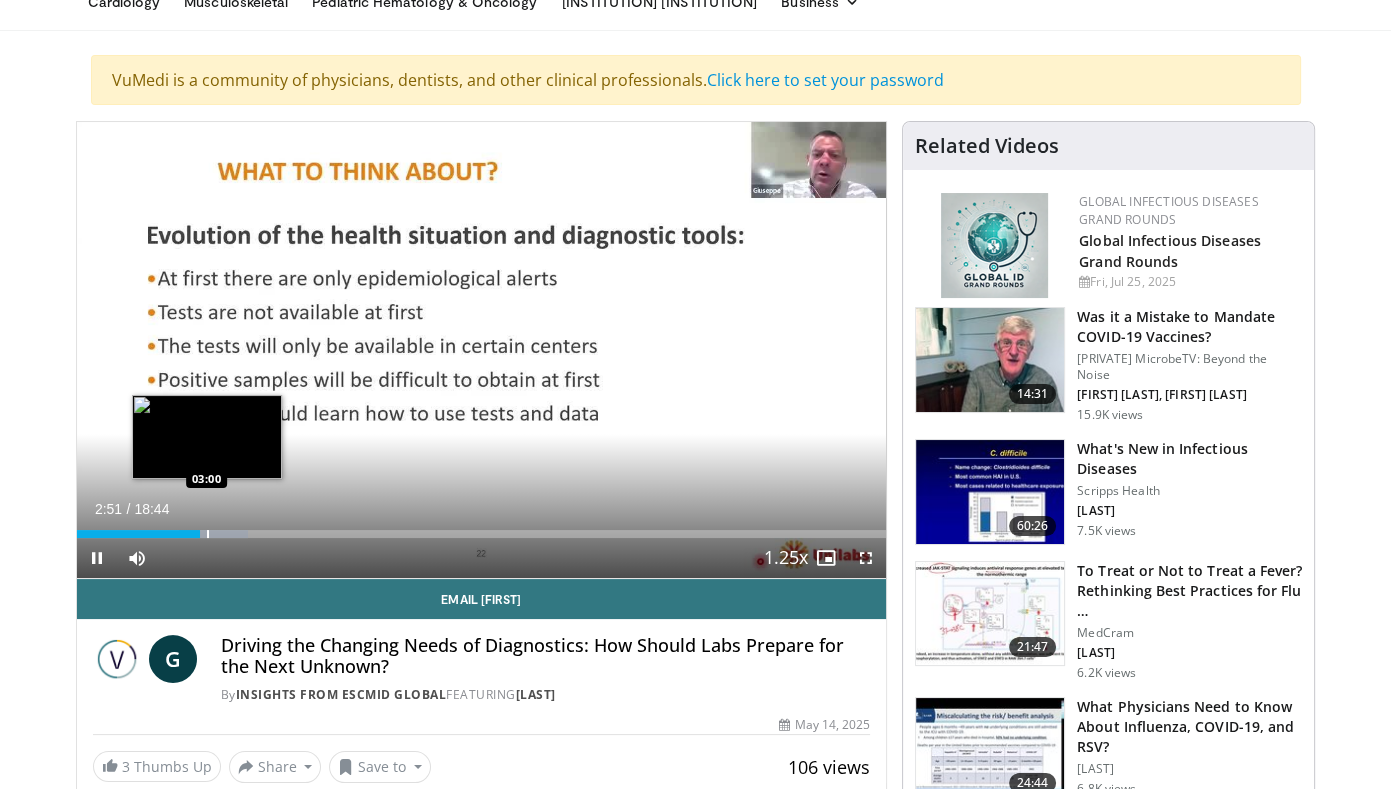 click at bounding box center (208, 534) 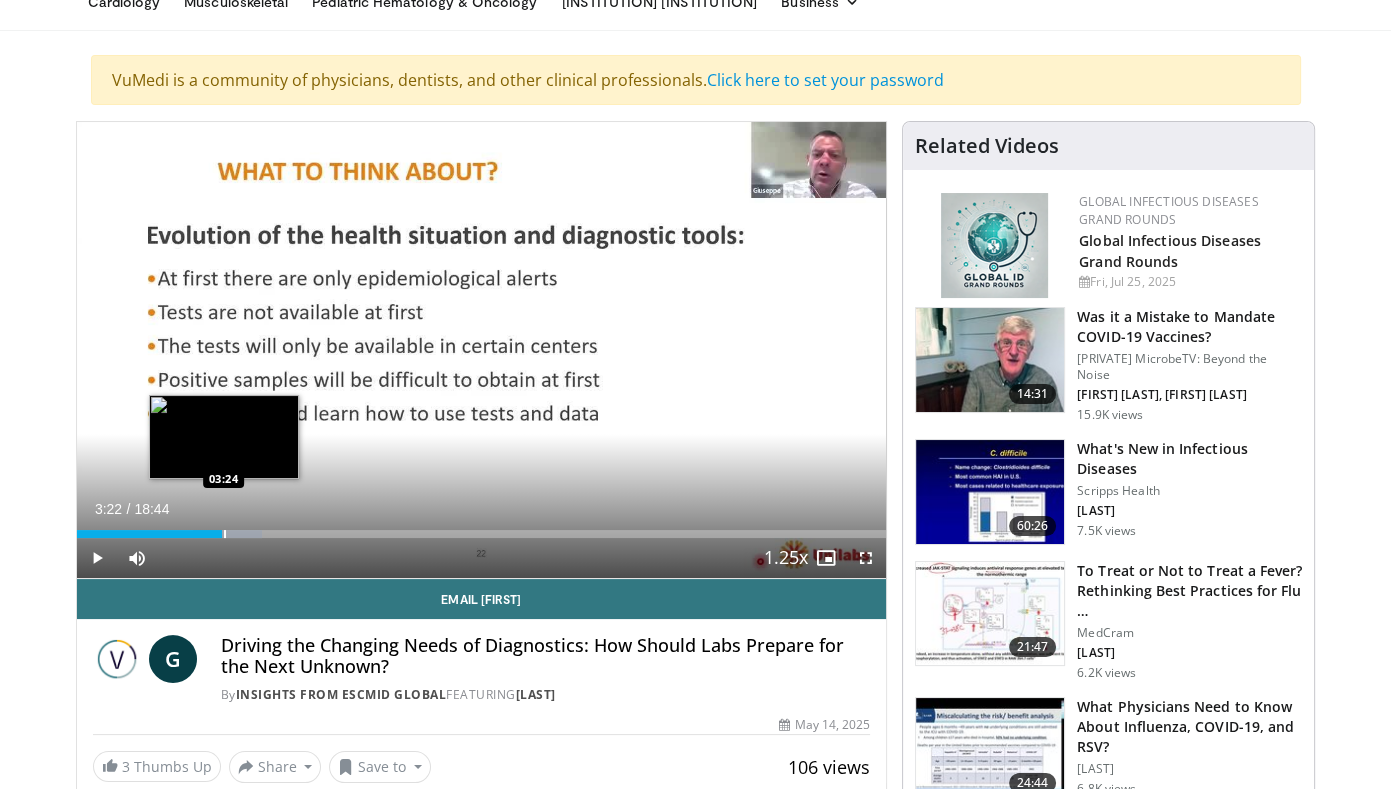 click at bounding box center (225, 534) 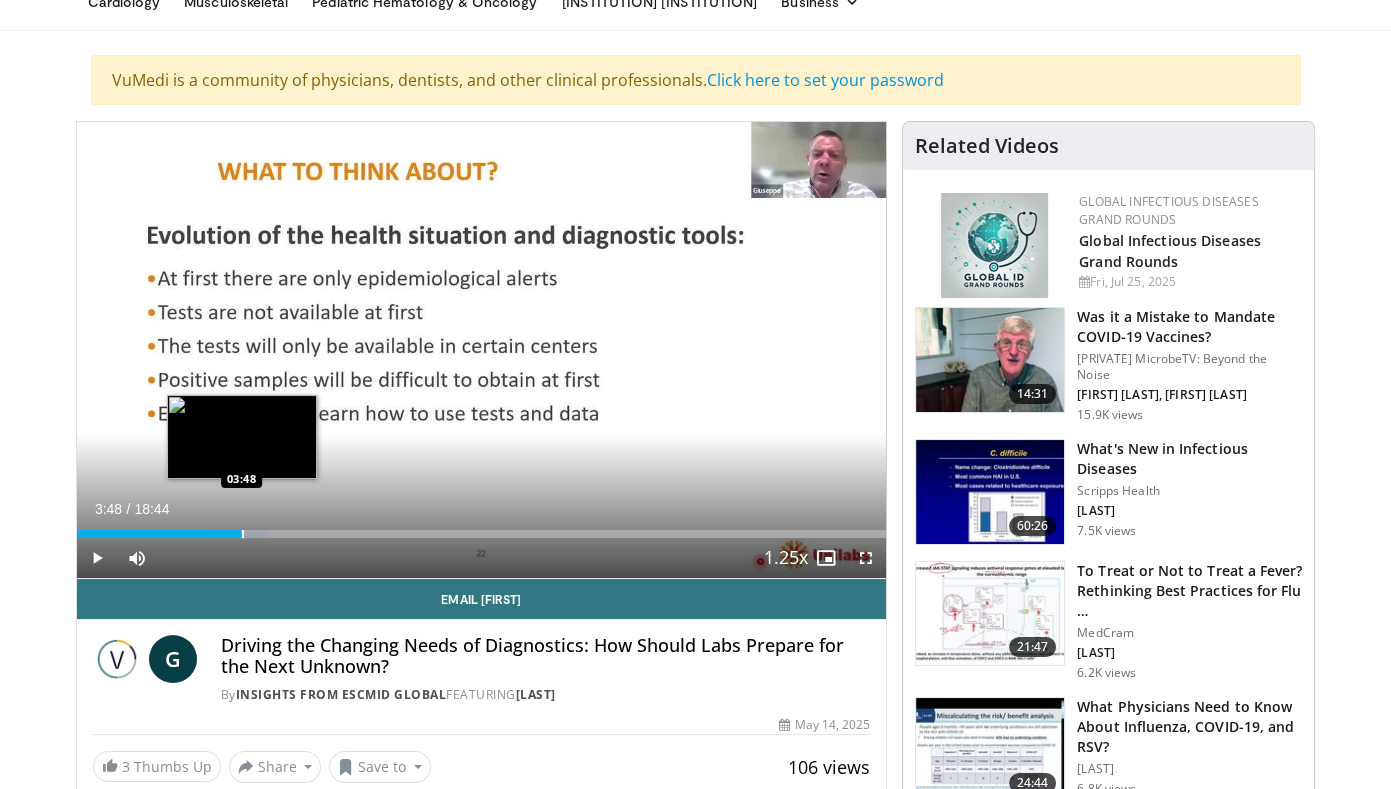 click at bounding box center (243, 534) 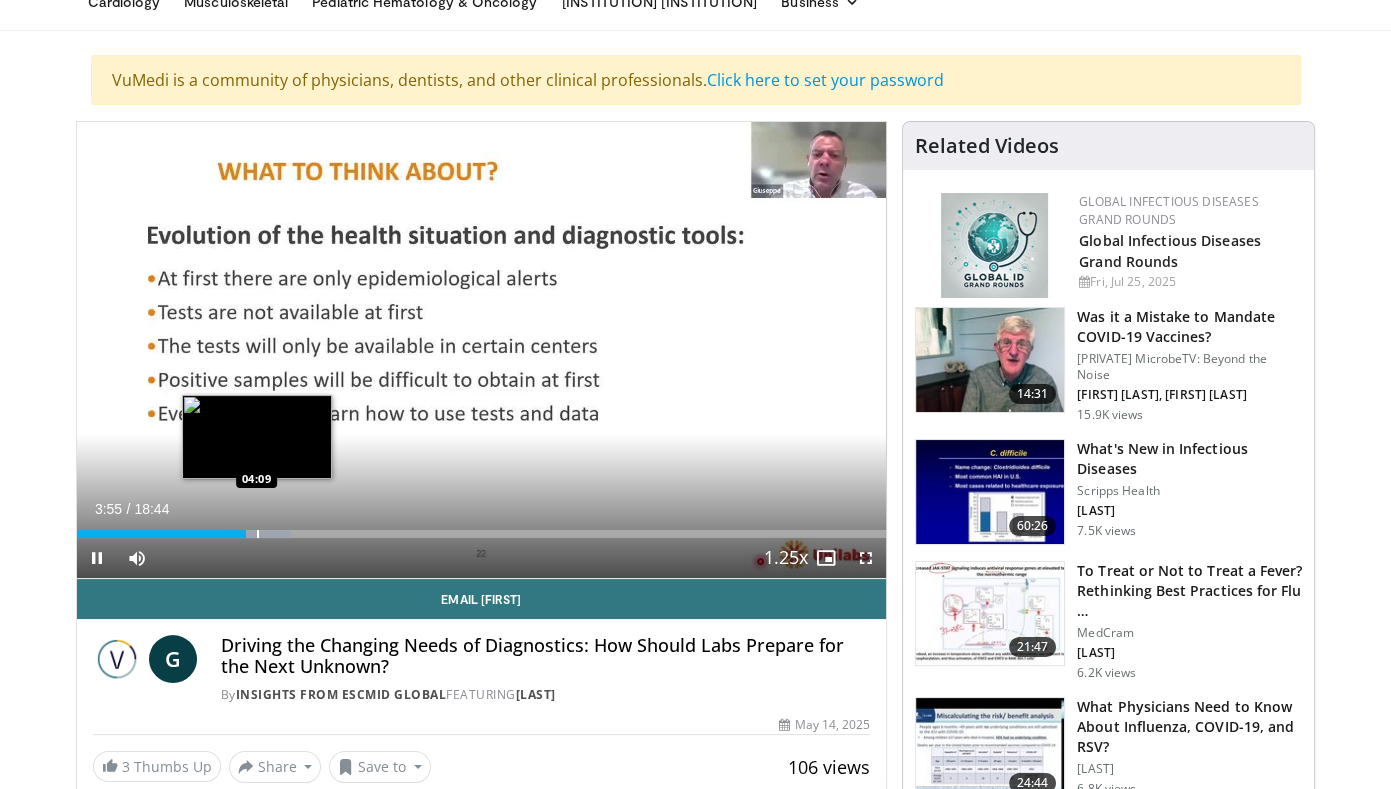 click at bounding box center [258, 534] 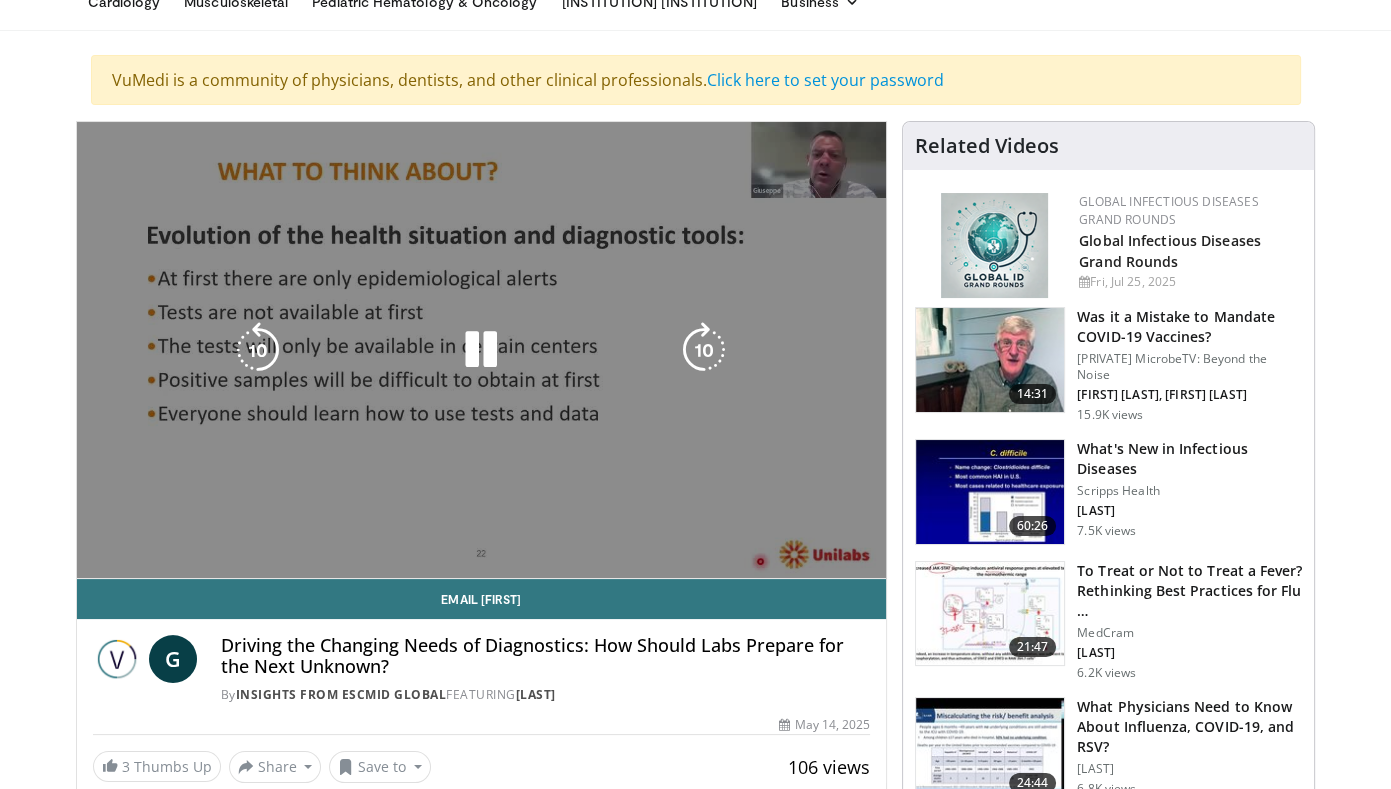 click on "**********" at bounding box center (482, 350) 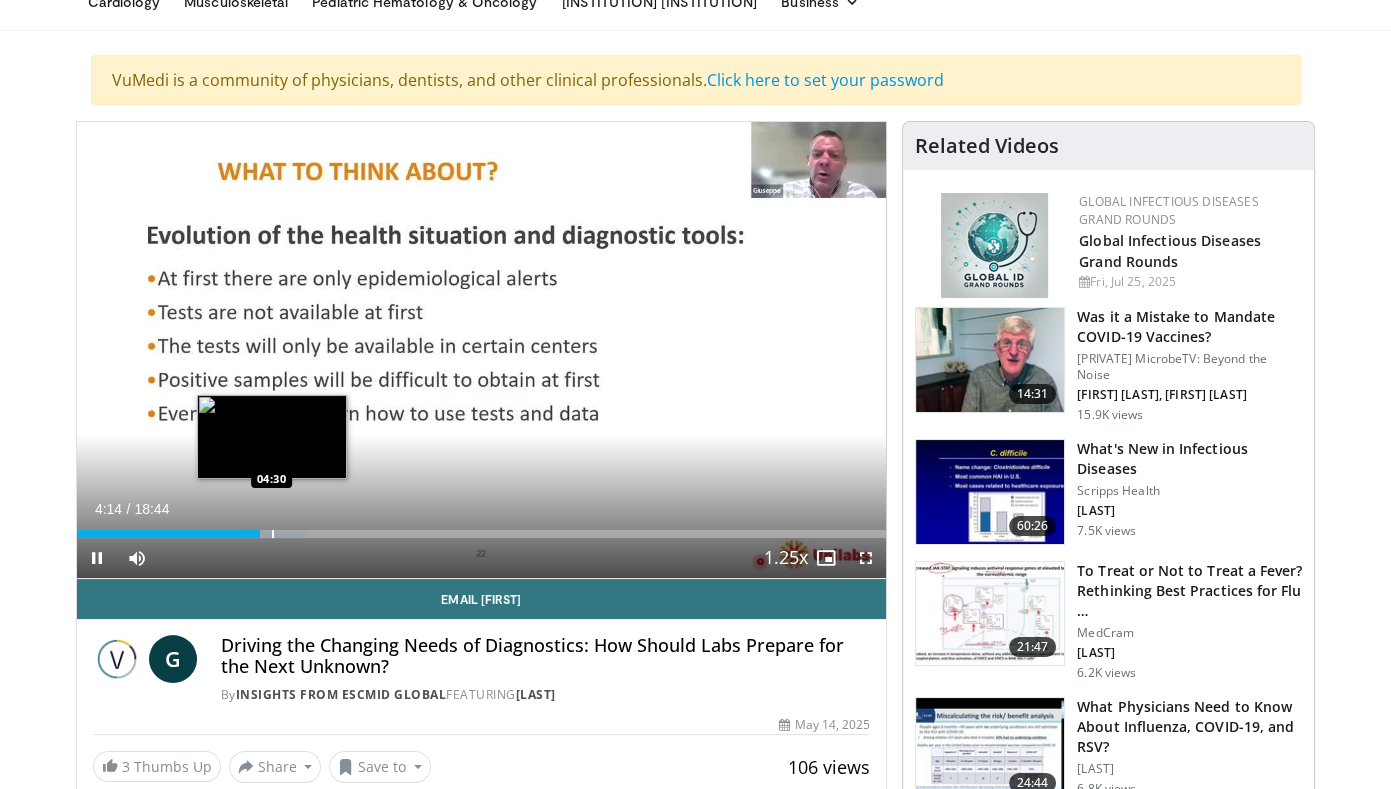 click at bounding box center (273, 534) 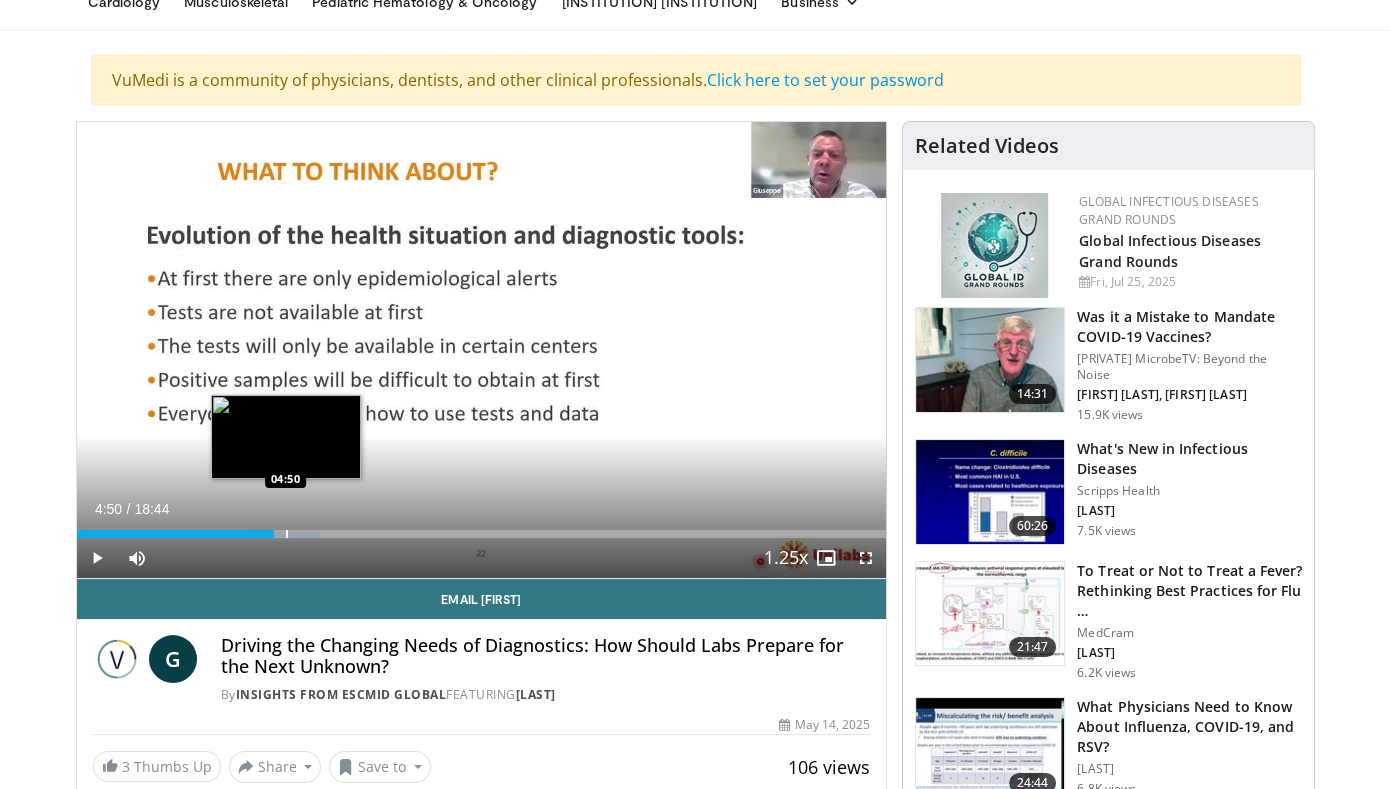 click at bounding box center (287, 534) 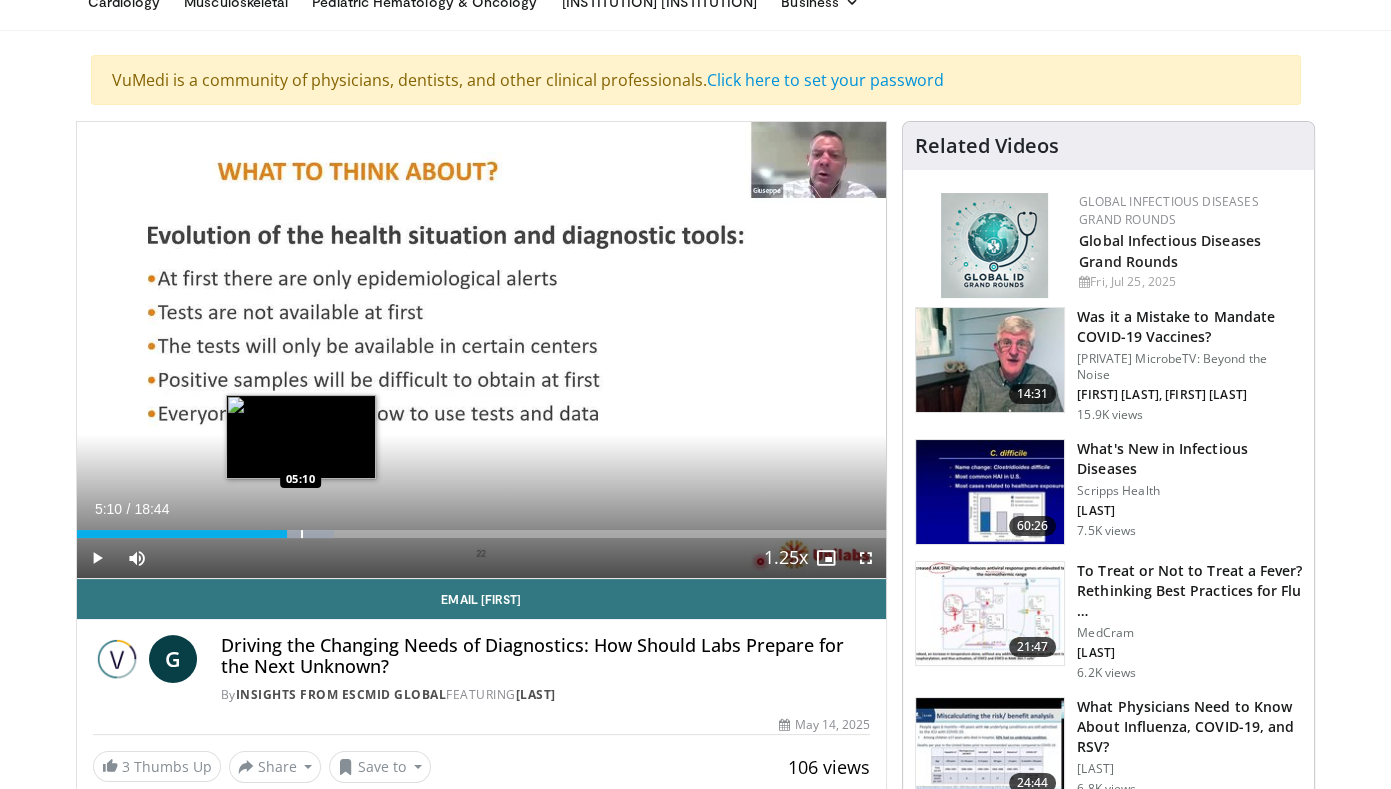 click at bounding box center (302, 534) 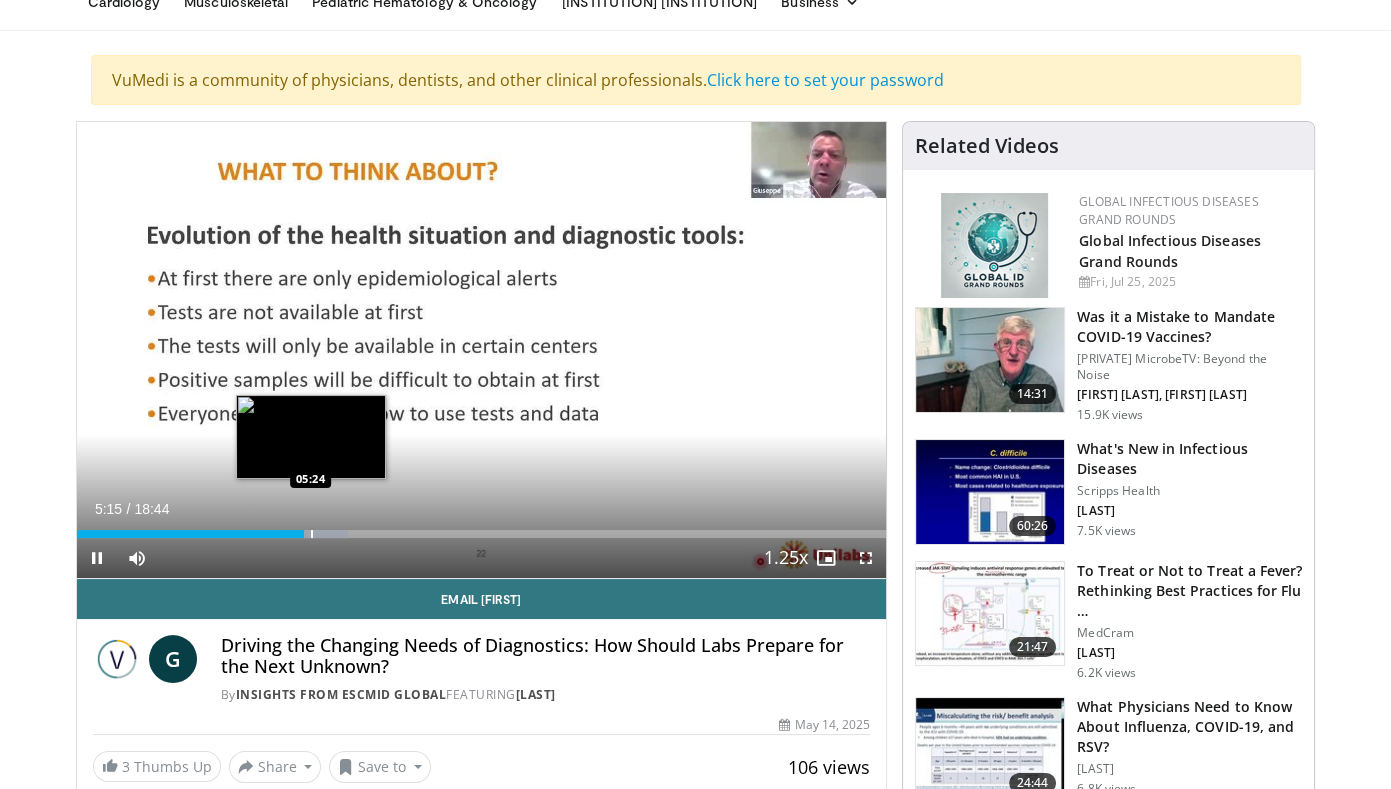 click at bounding box center [312, 534] 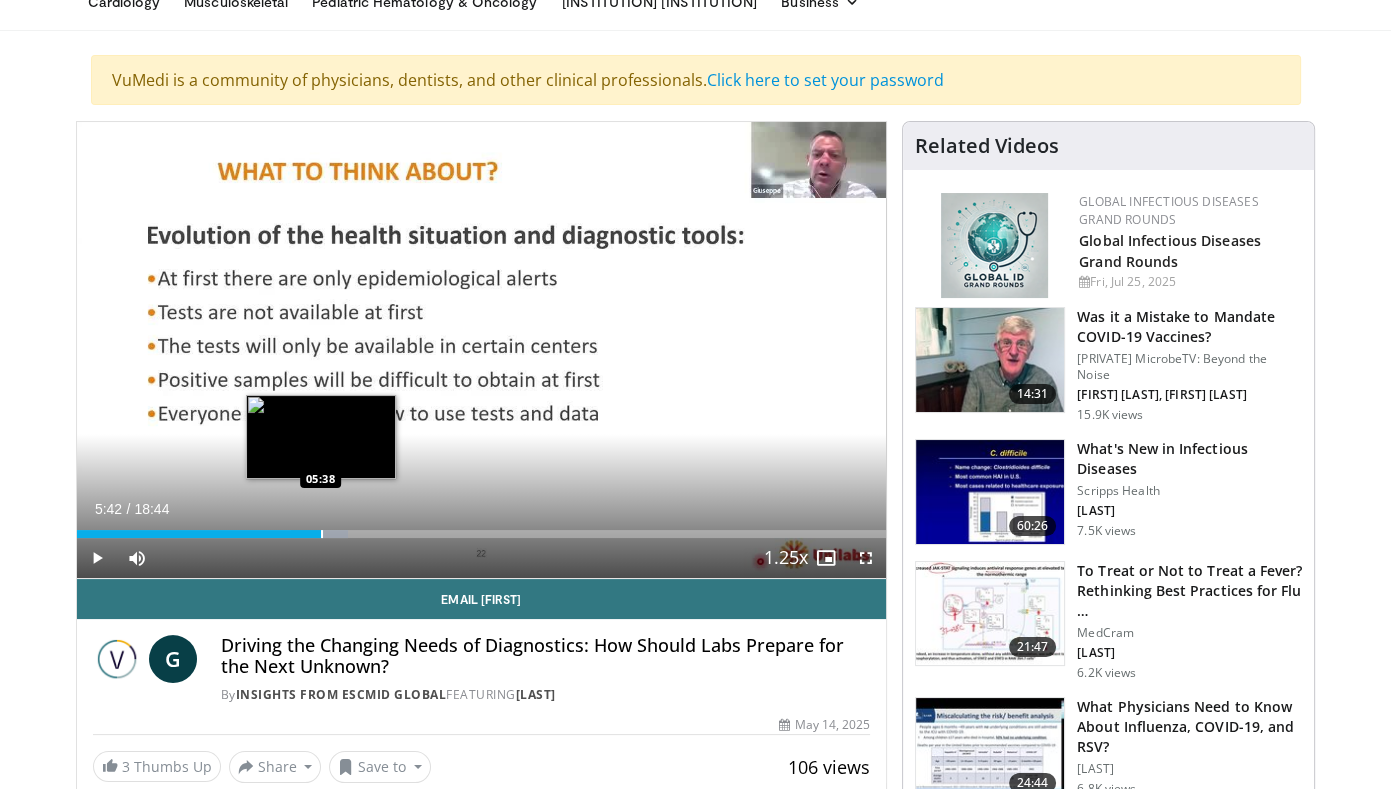click at bounding box center [319, 534] 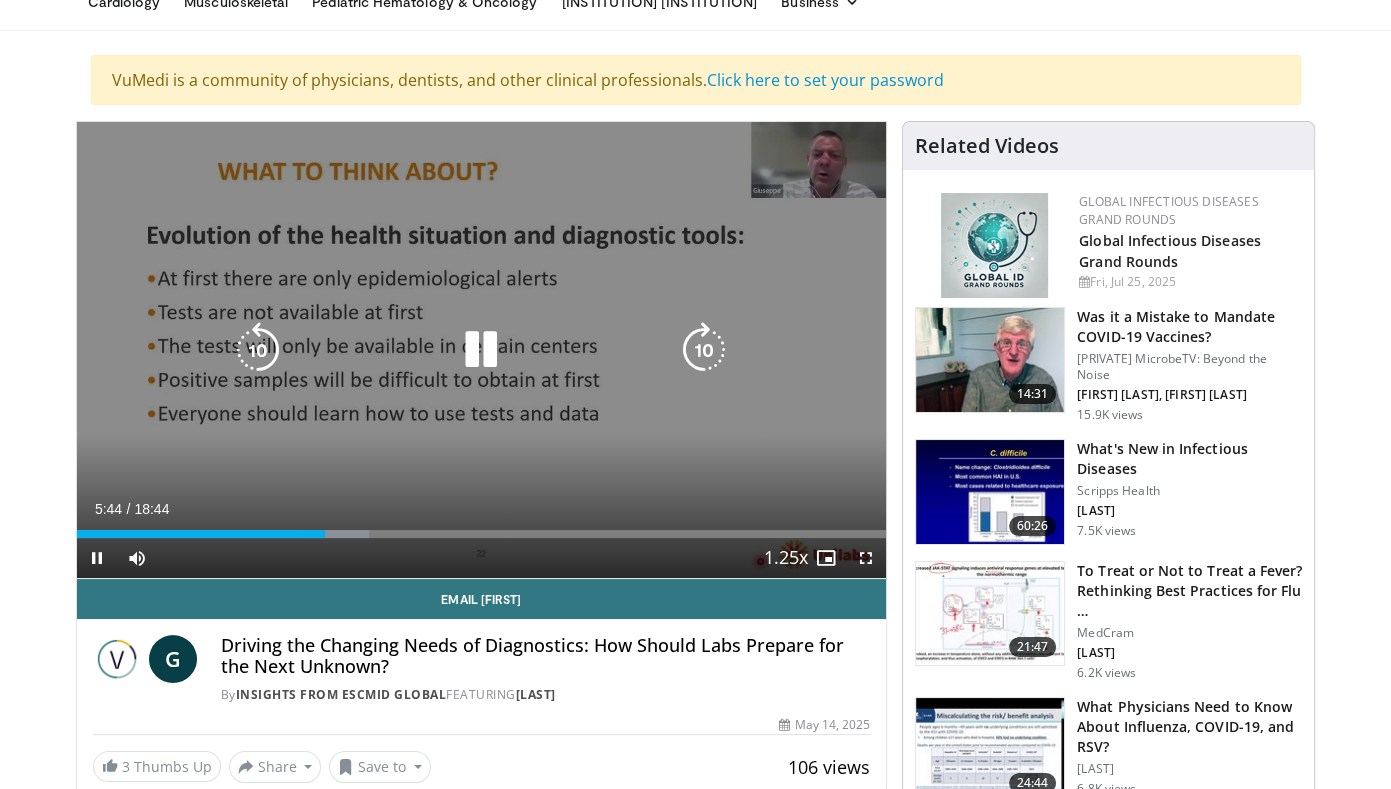 click at bounding box center (336, 534) 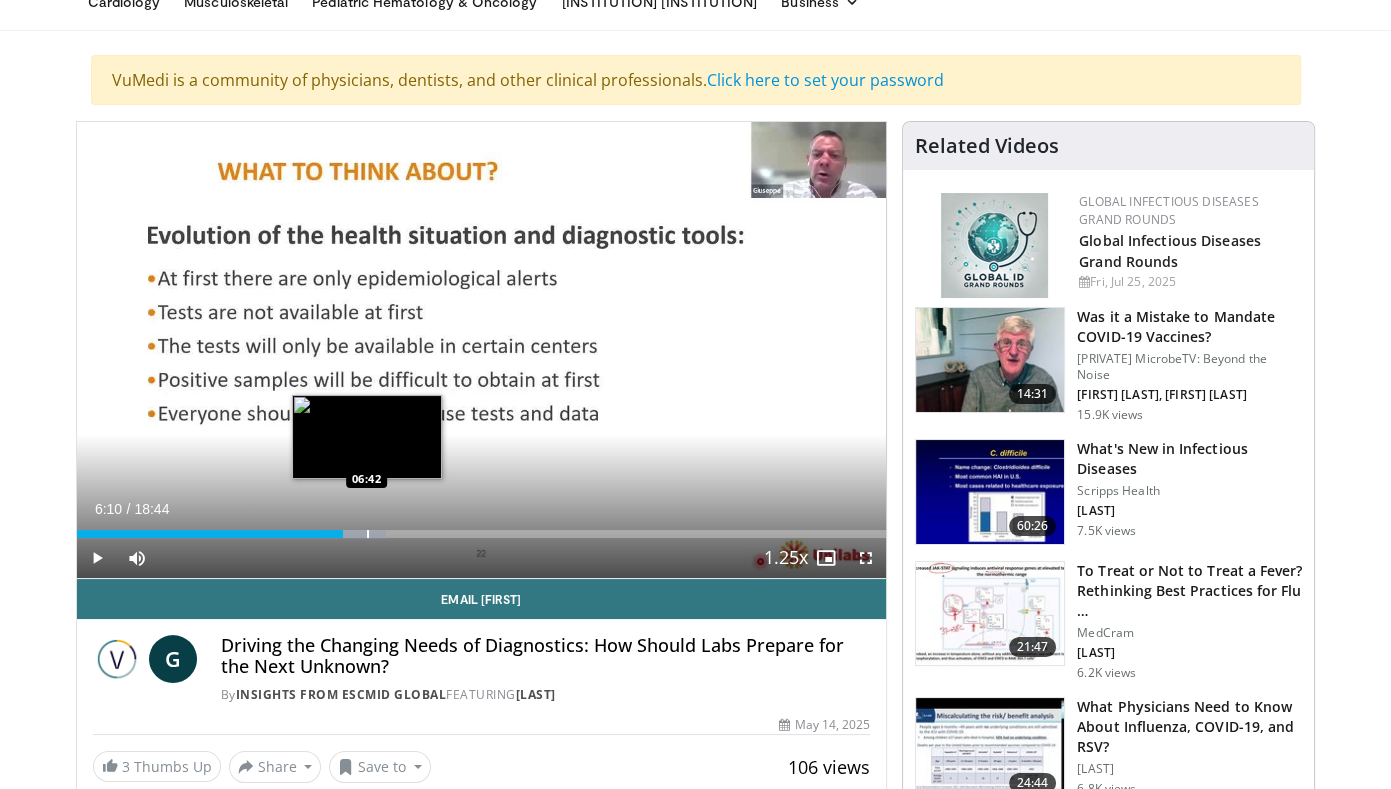 click at bounding box center (368, 534) 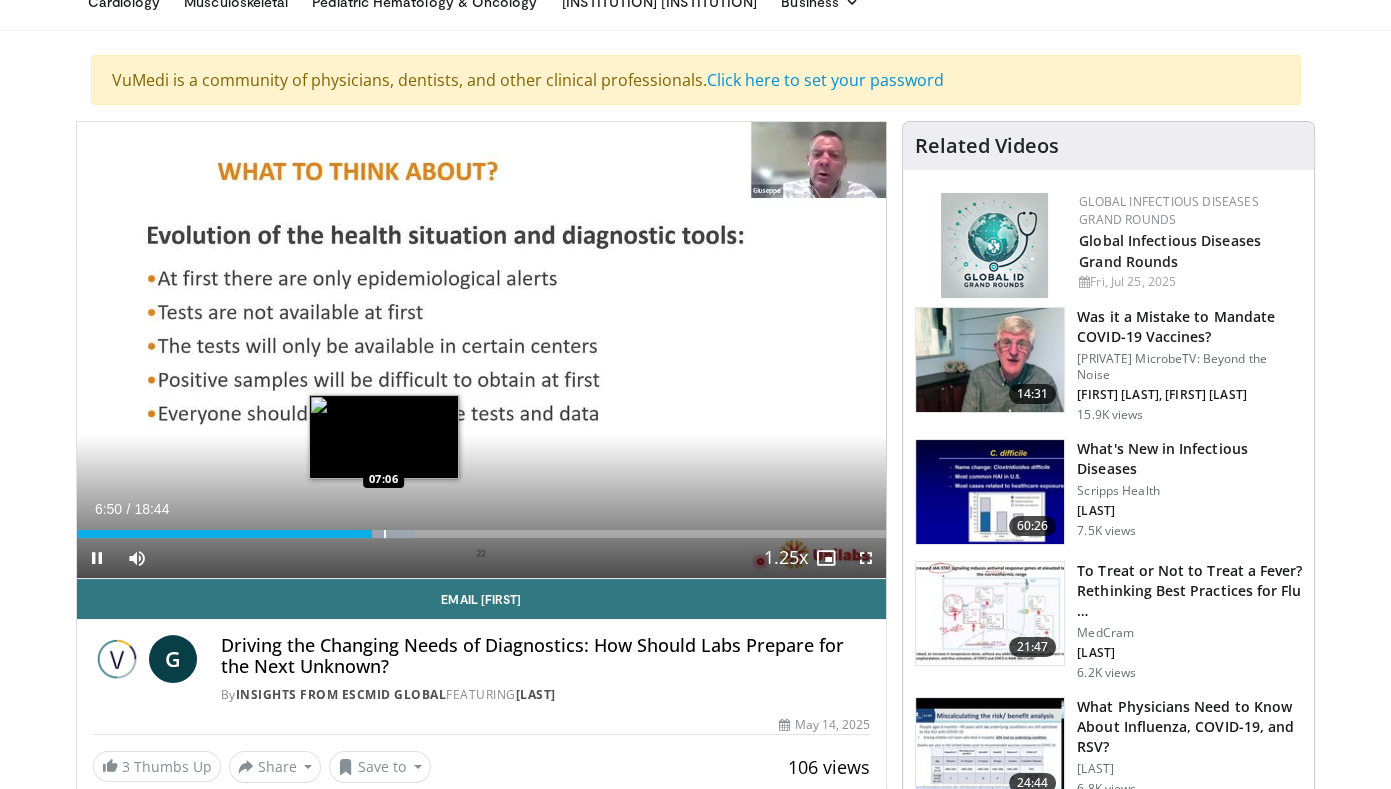 click at bounding box center (385, 534) 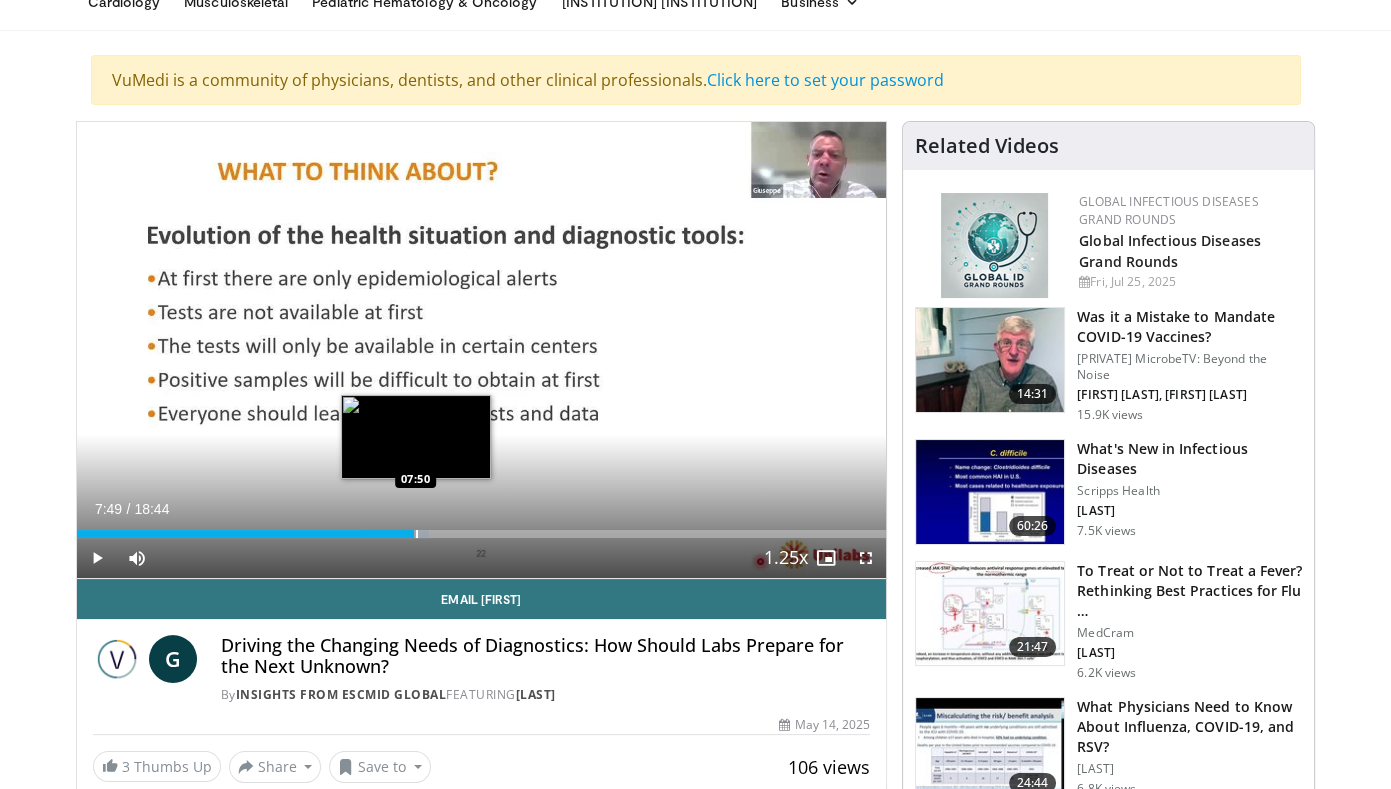 click on "Loaded :  43.59% 07:08 07:50" at bounding box center [482, 534] 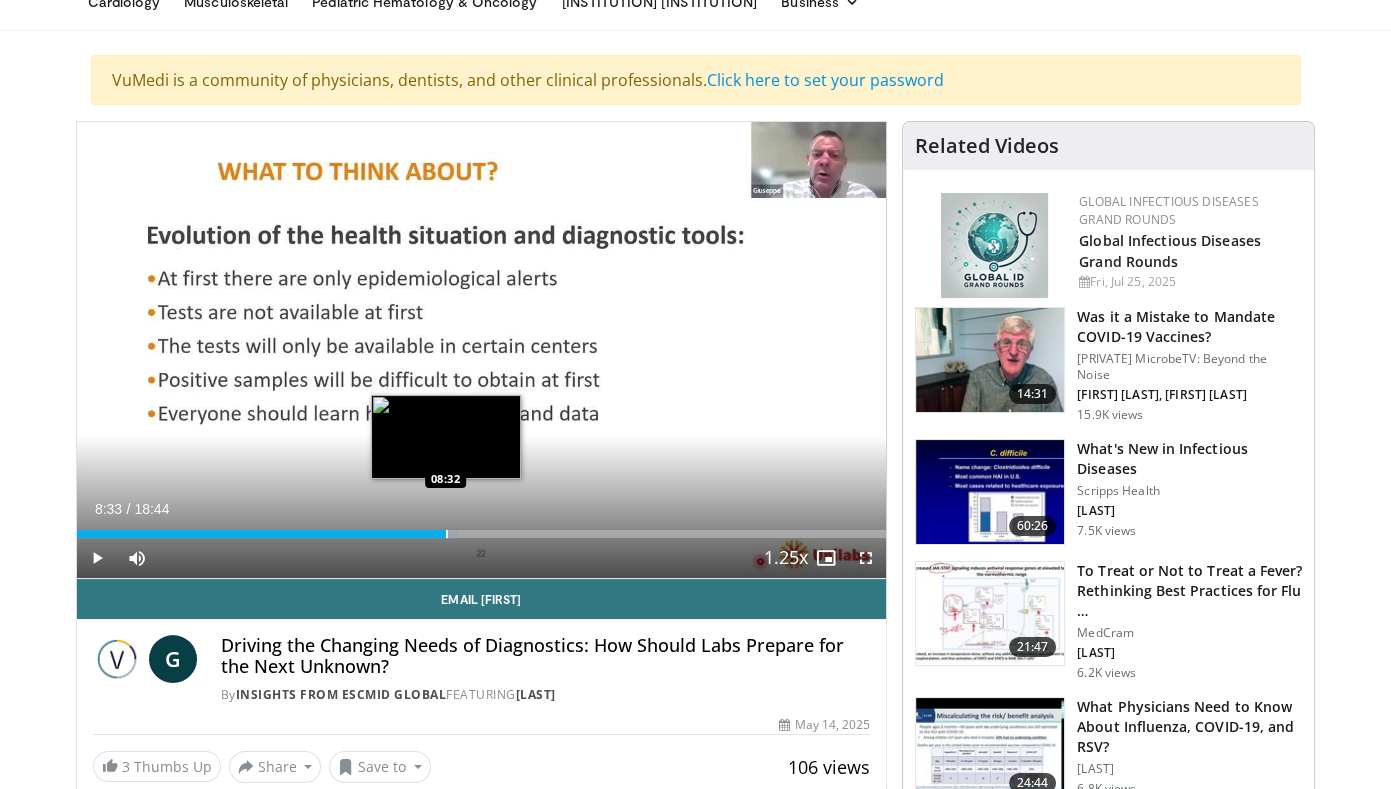 click at bounding box center (447, 534) 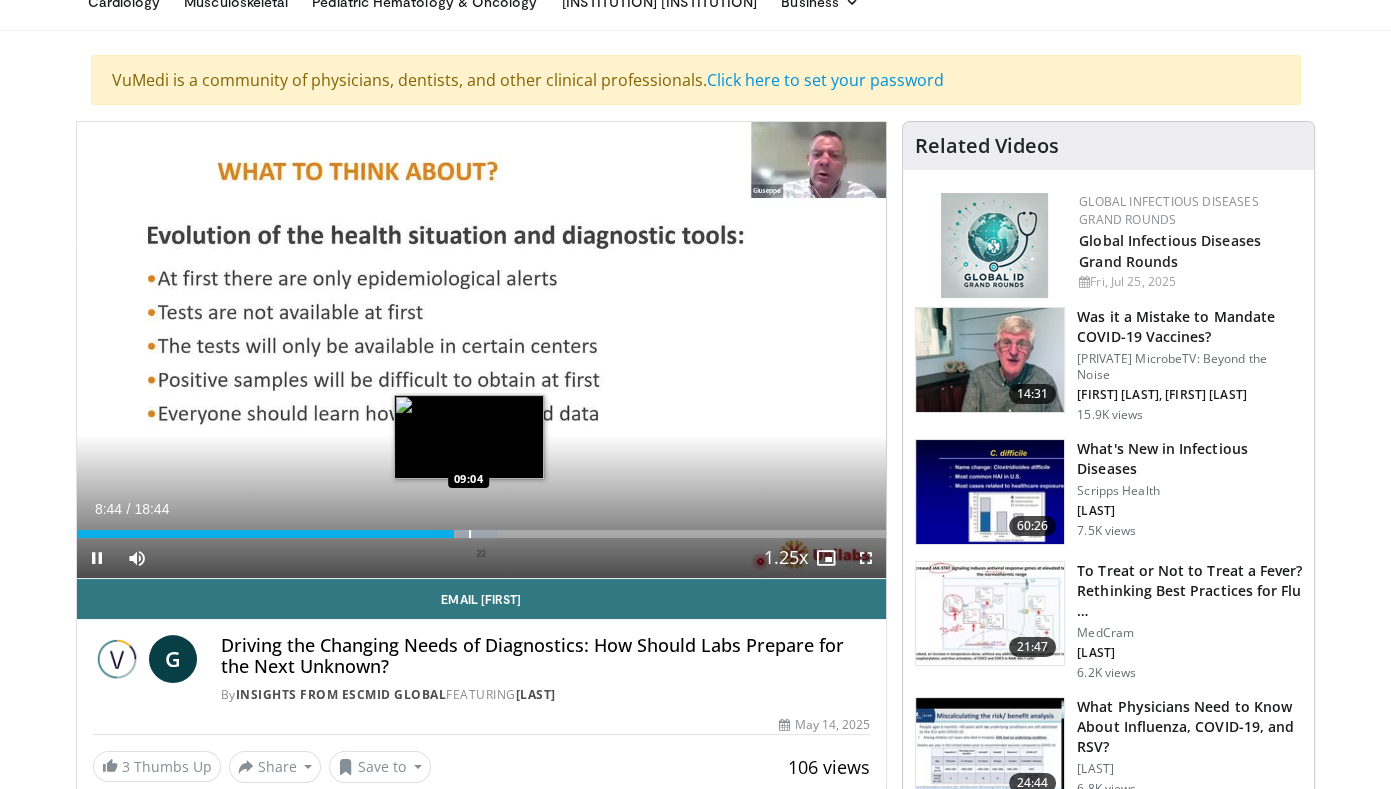 click at bounding box center (470, 534) 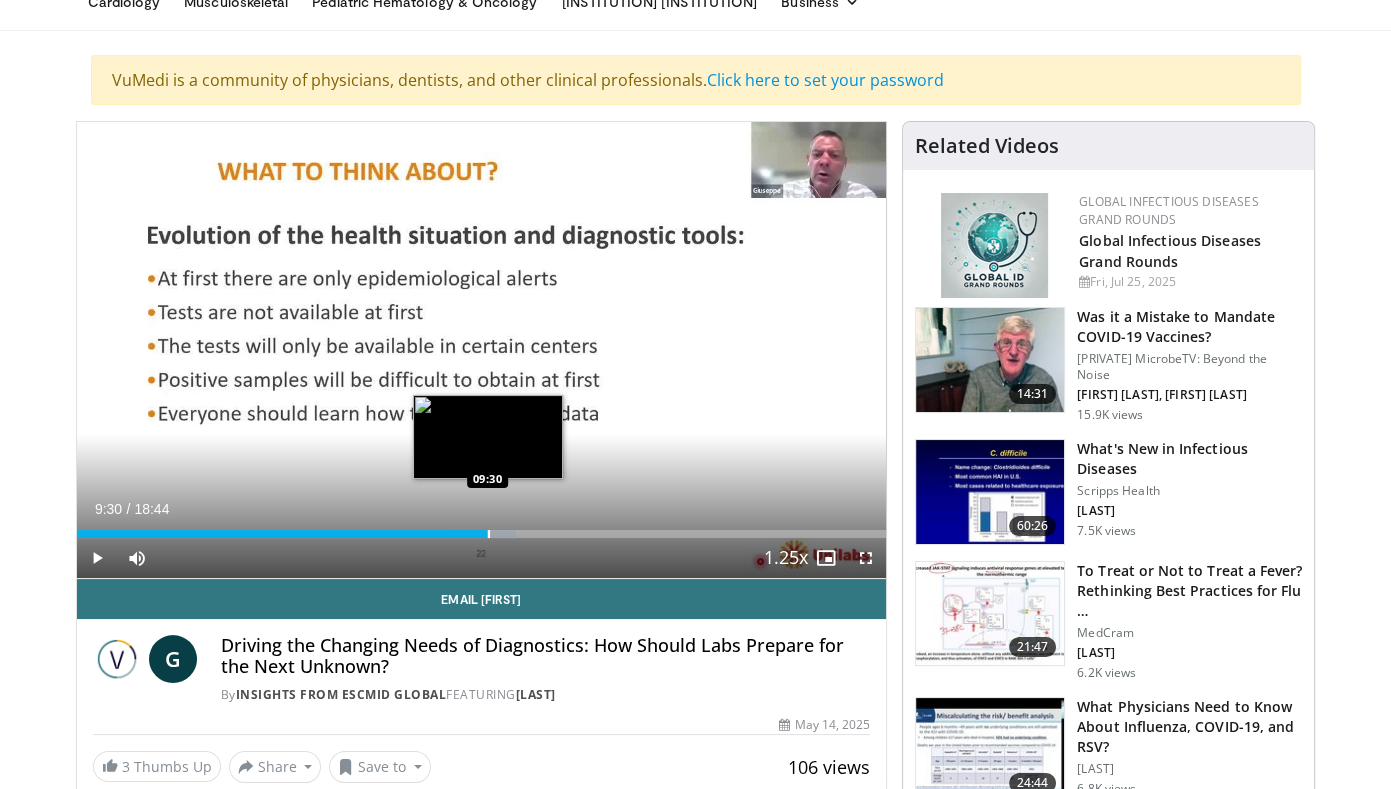 click at bounding box center [489, 534] 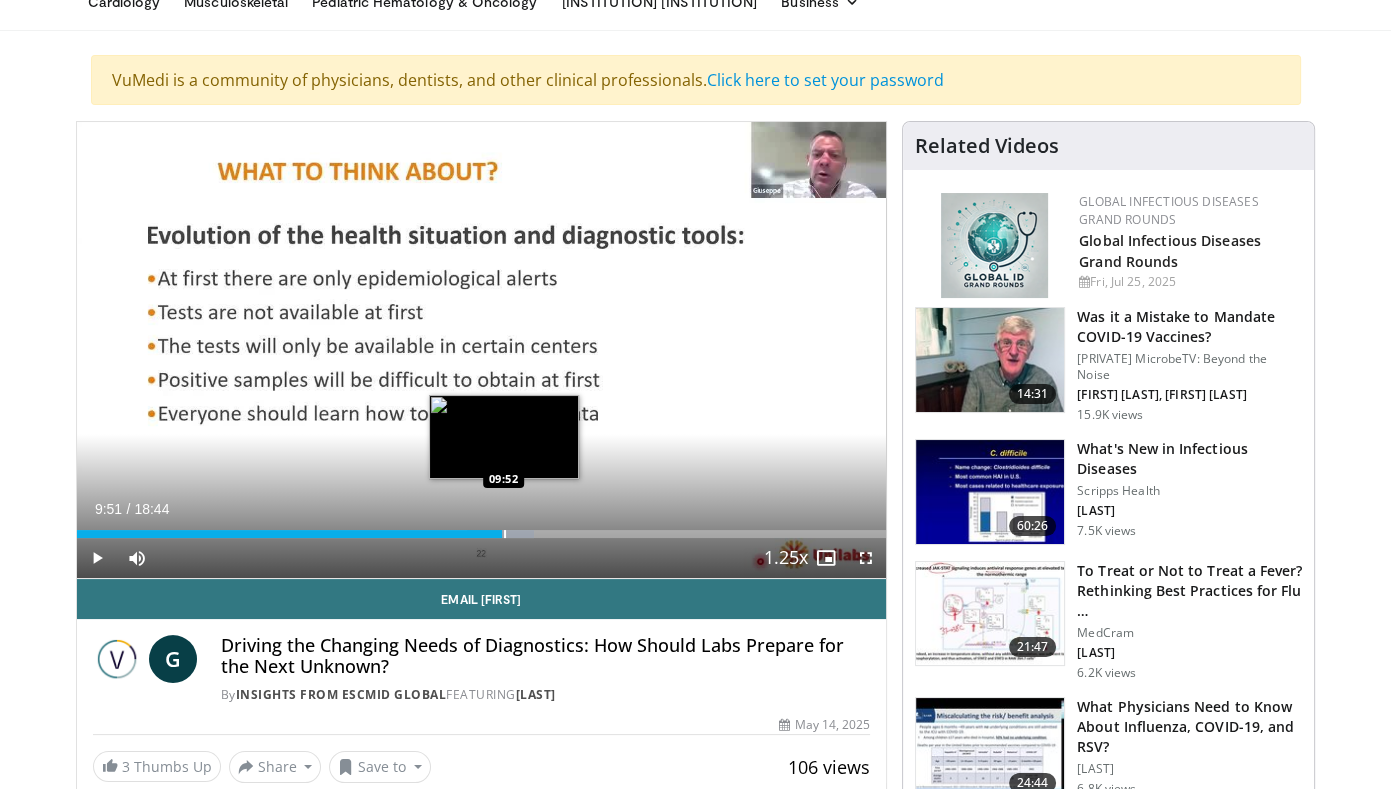 click at bounding box center [505, 534] 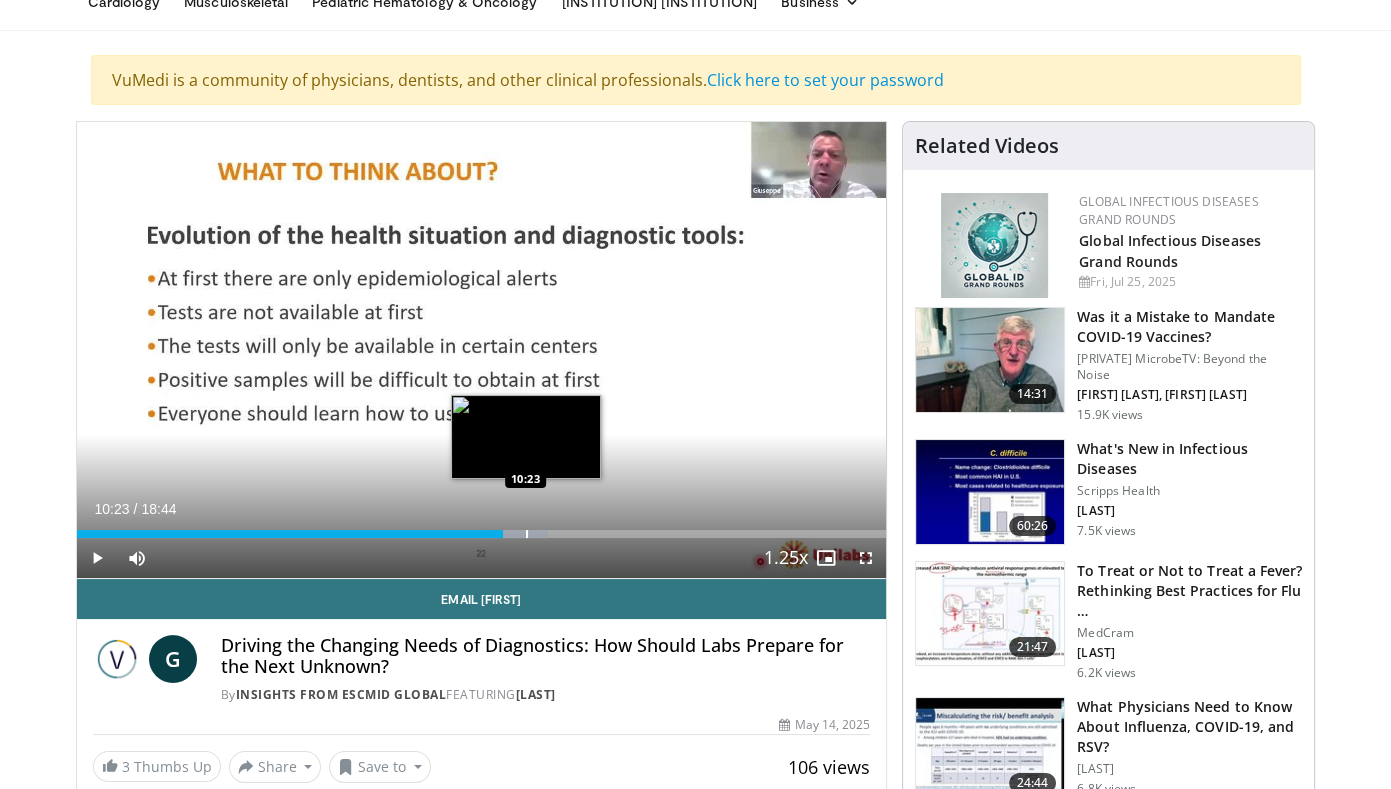 click at bounding box center (527, 534) 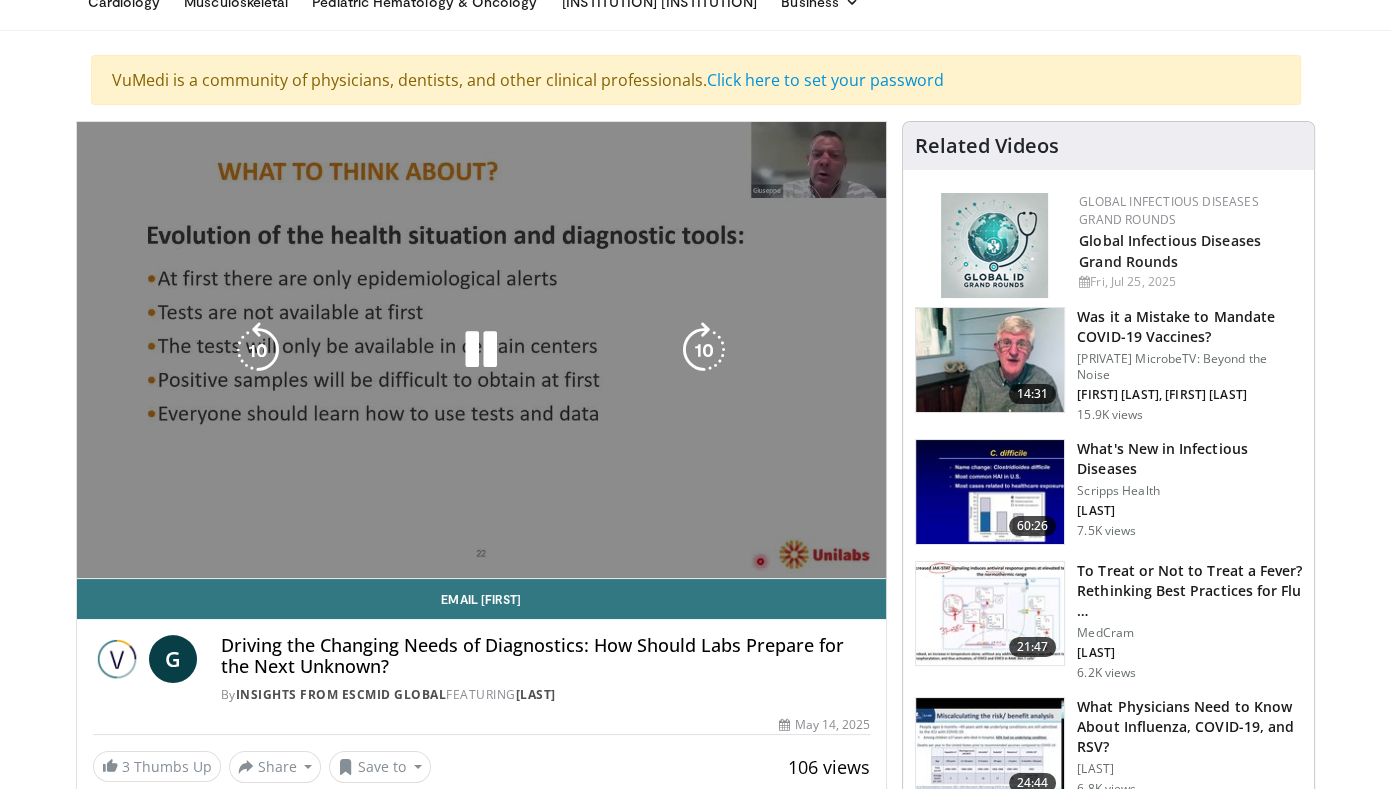 click on "**********" at bounding box center [482, 350] 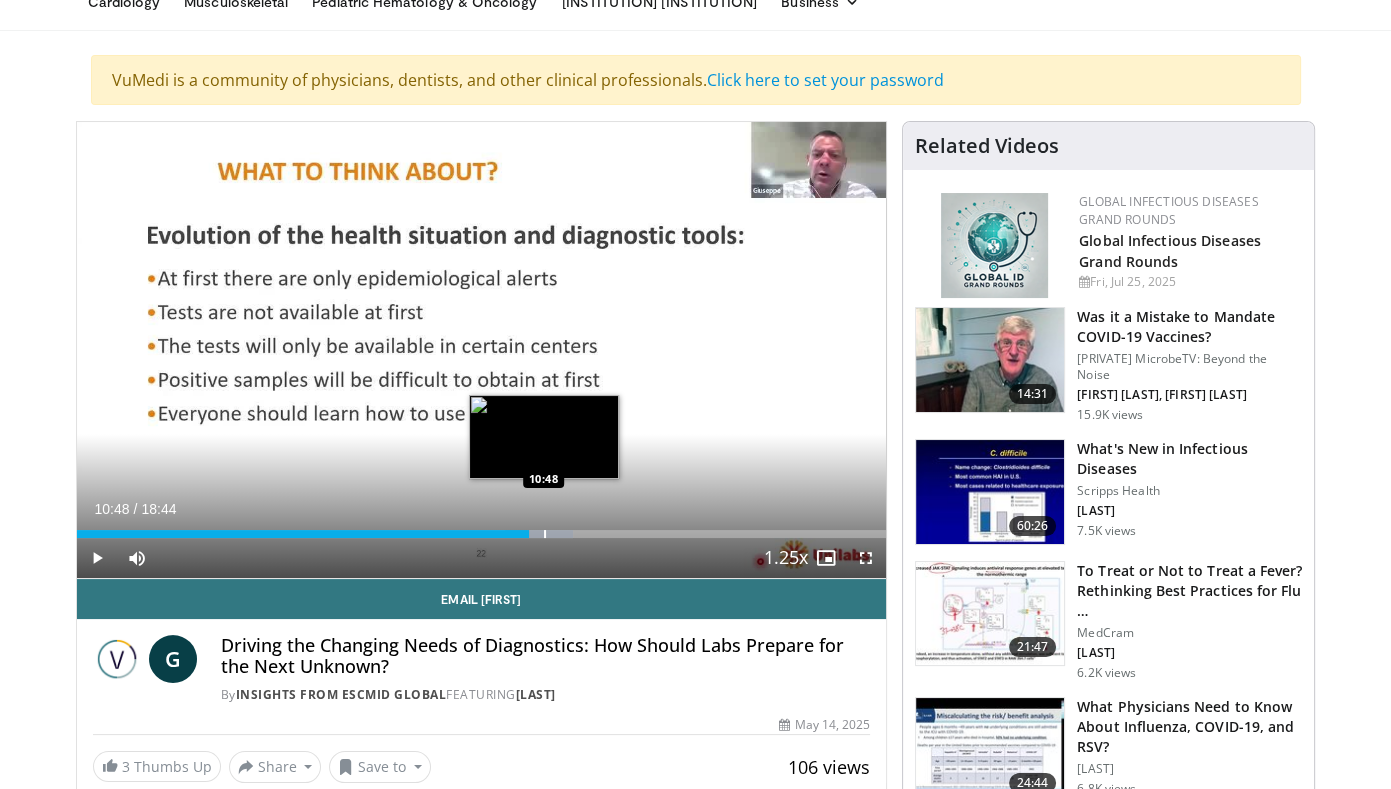 click at bounding box center (545, 534) 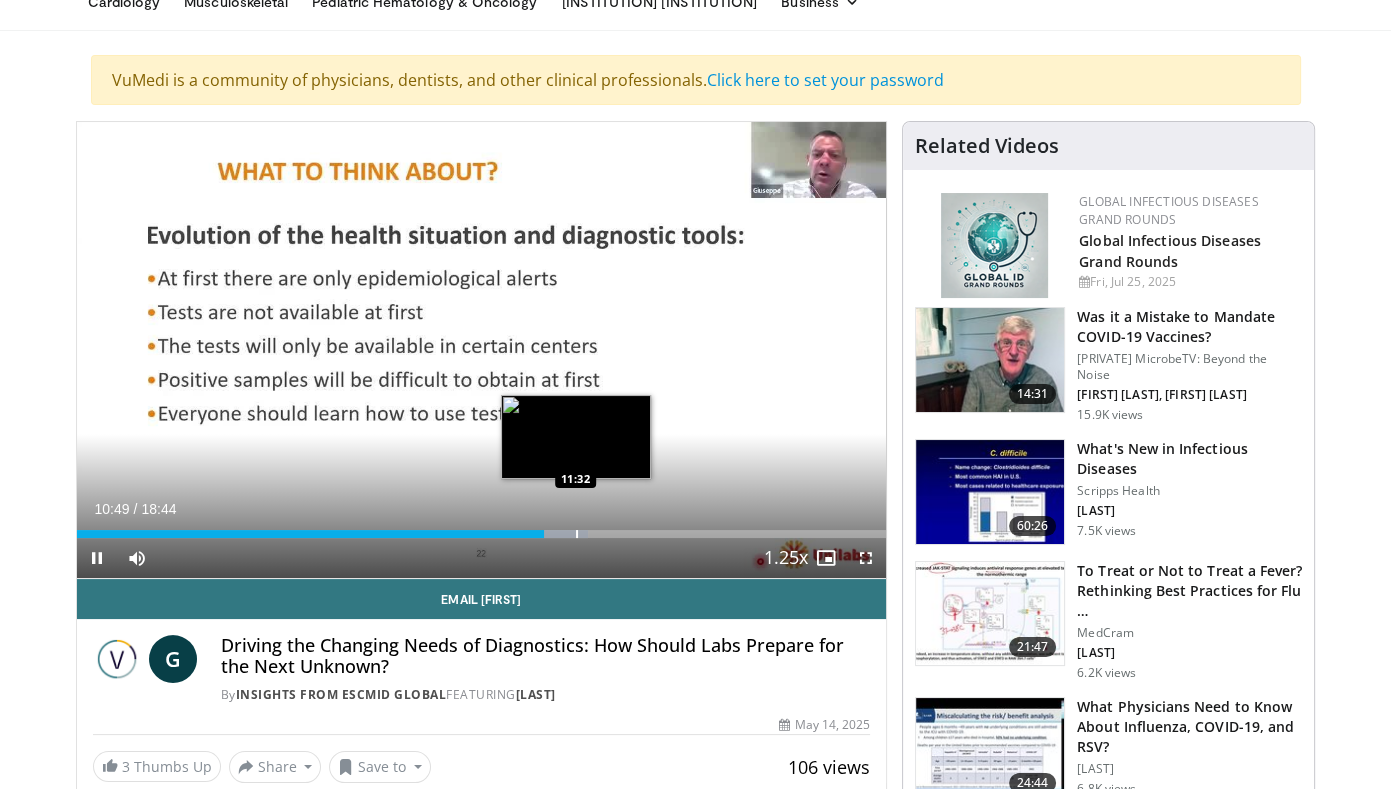 click at bounding box center [577, 534] 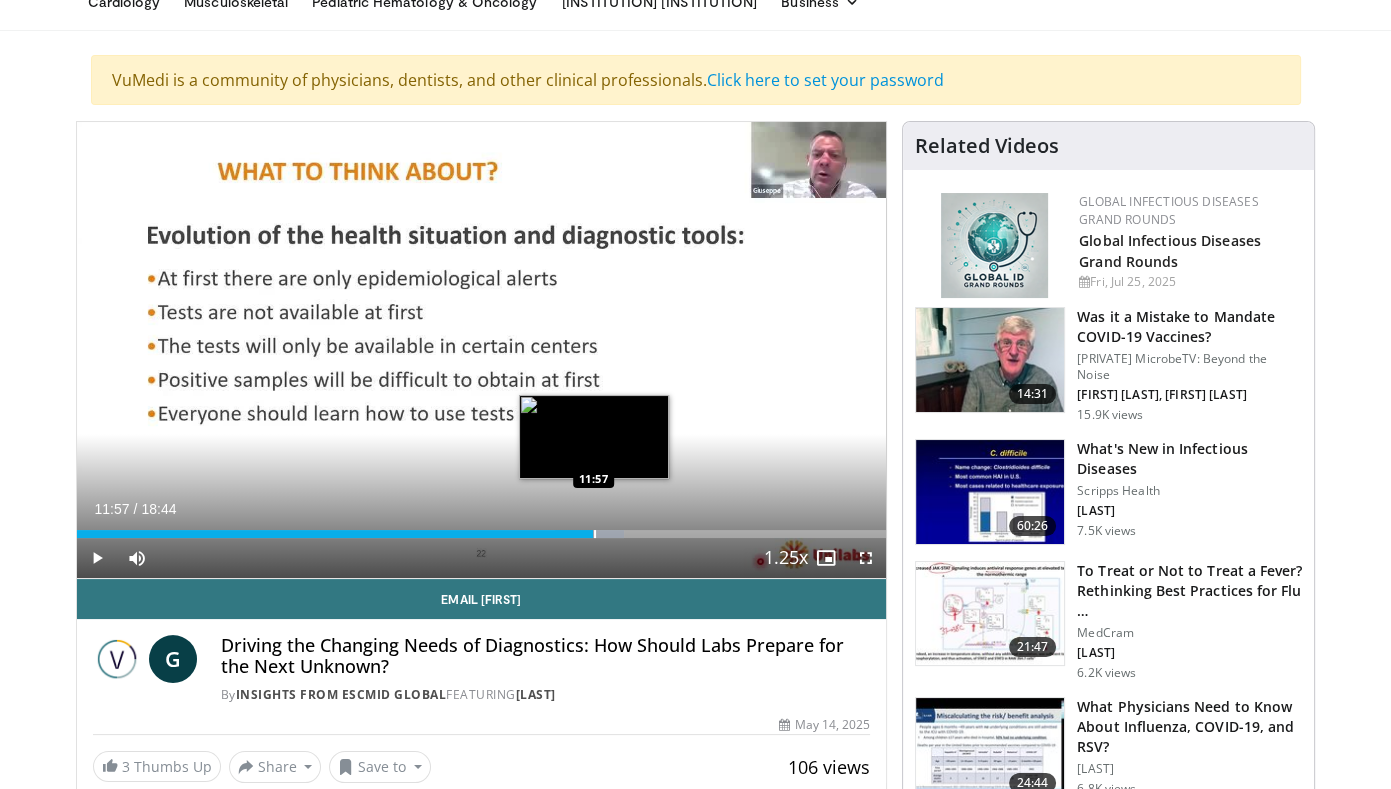 click at bounding box center [595, 534] 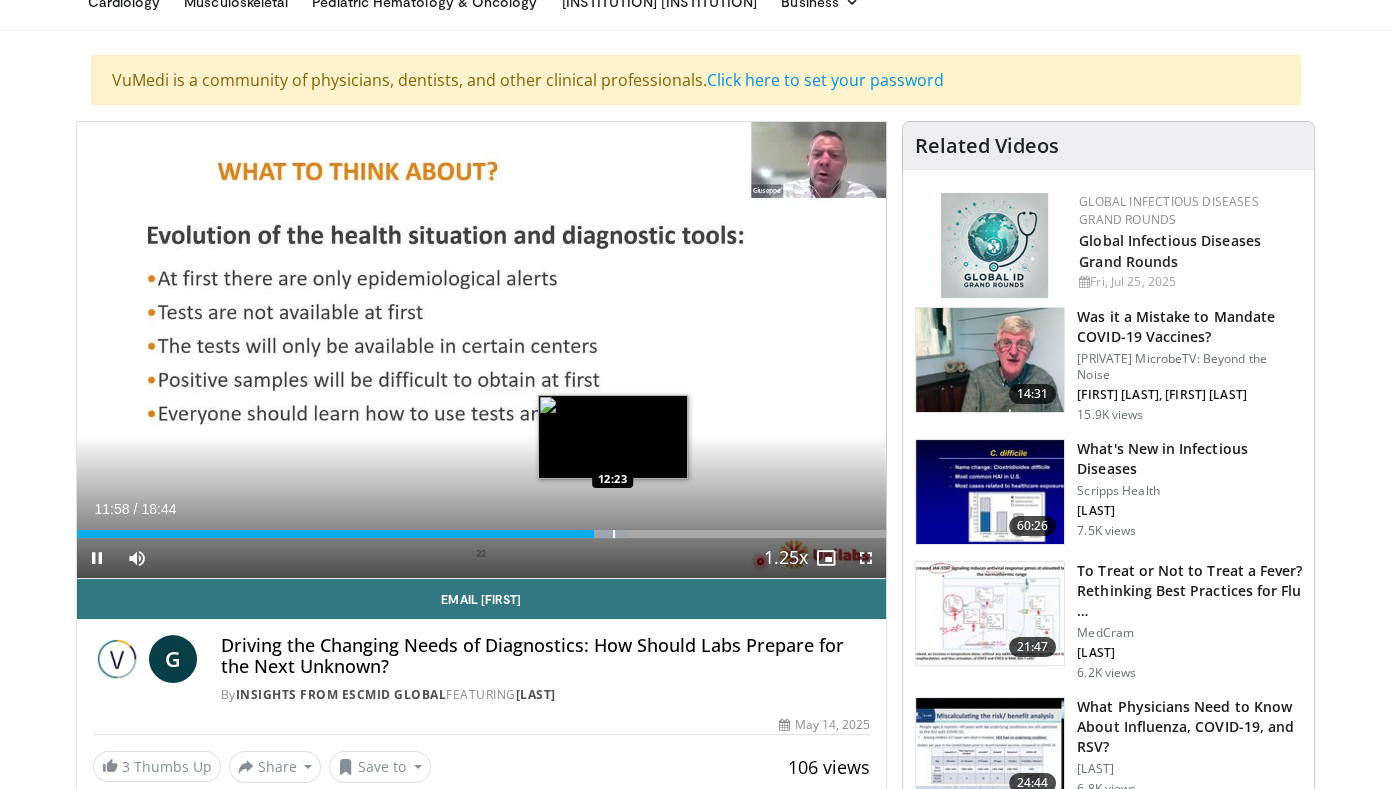 click at bounding box center [614, 534] 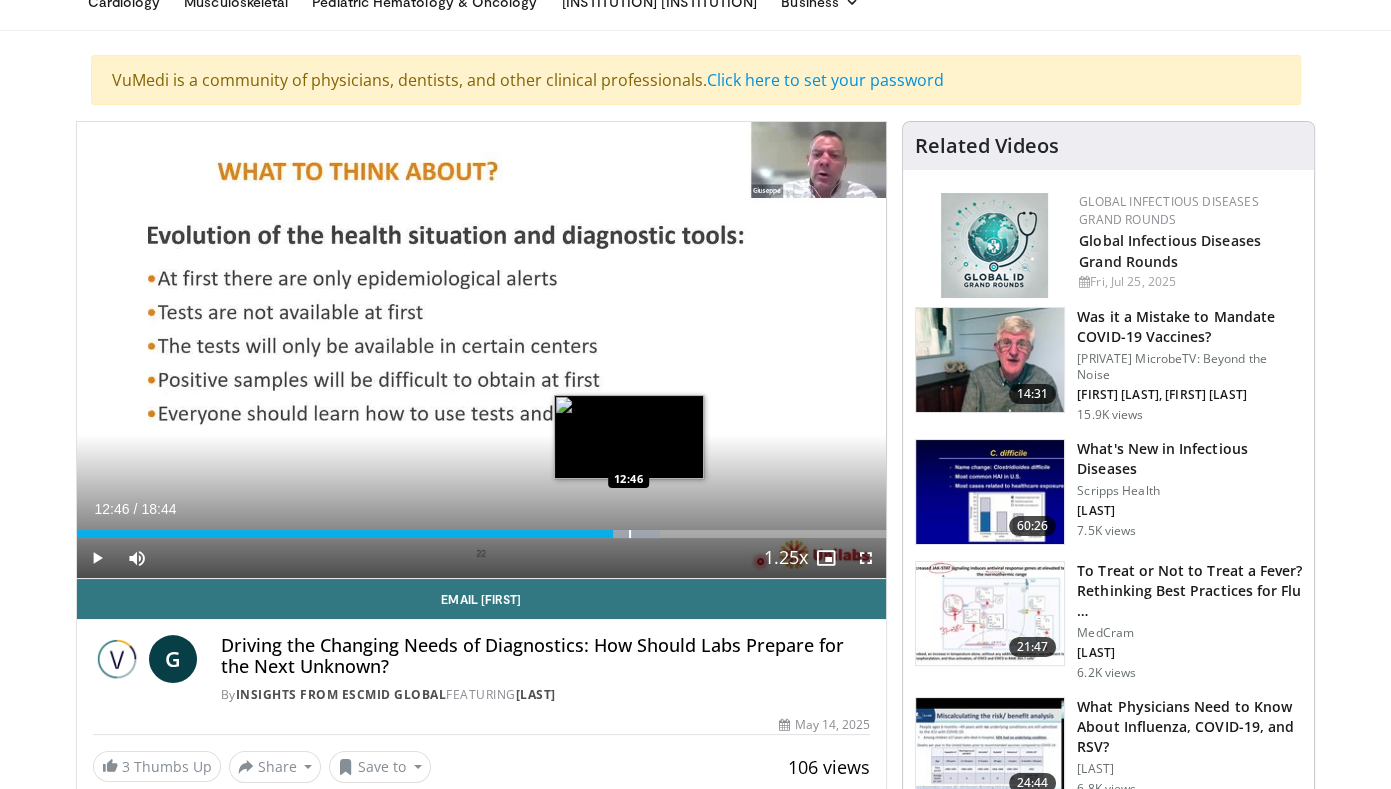 click at bounding box center (630, 534) 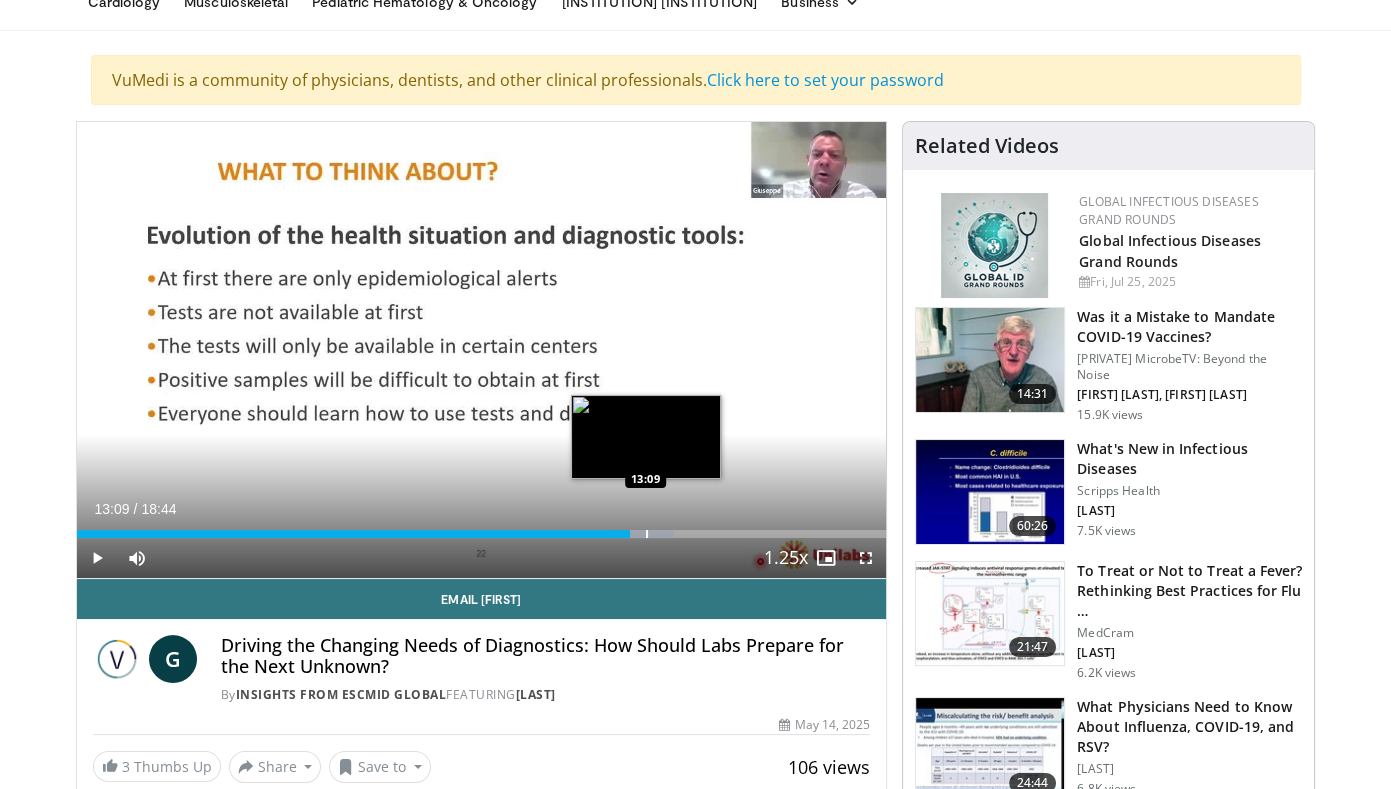 click at bounding box center (647, 534) 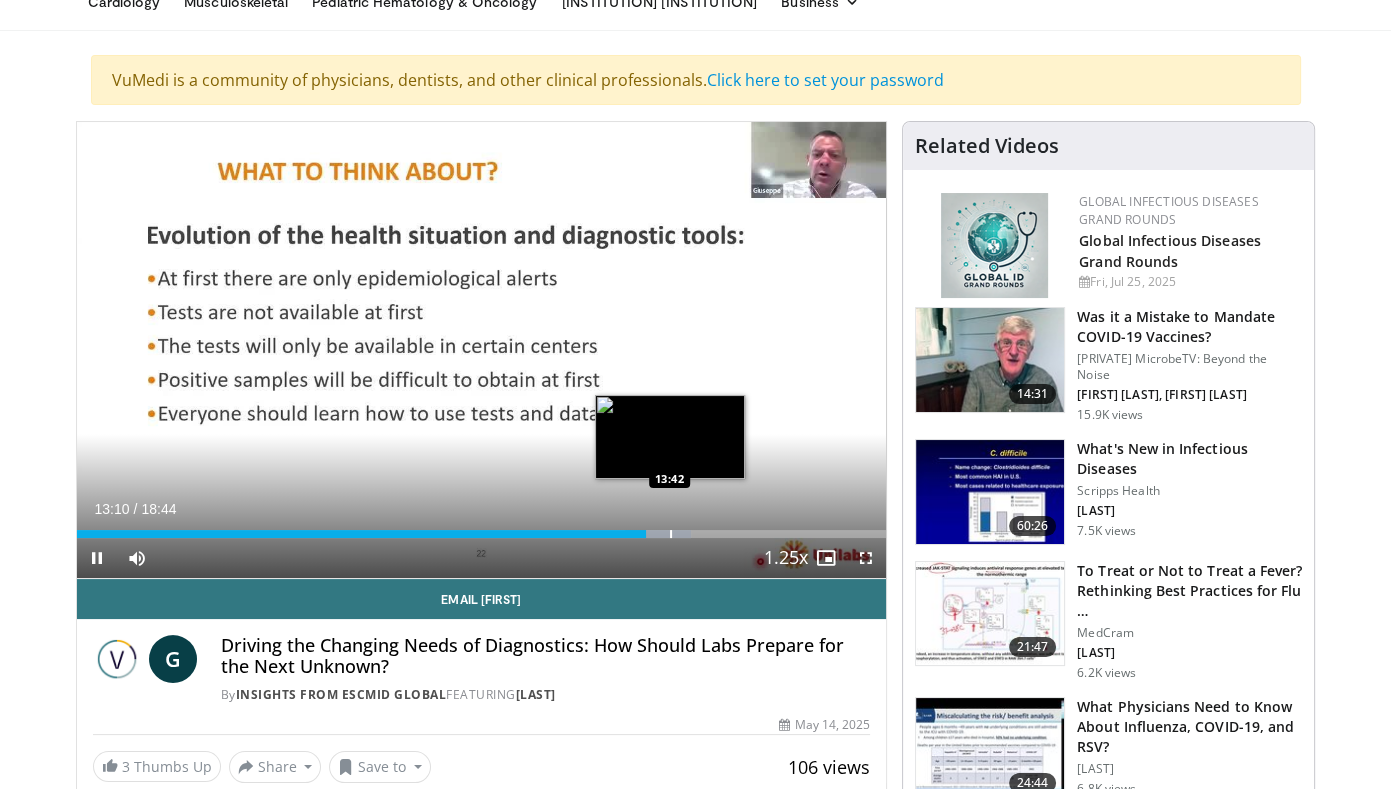 click at bounding box center [671, 534] 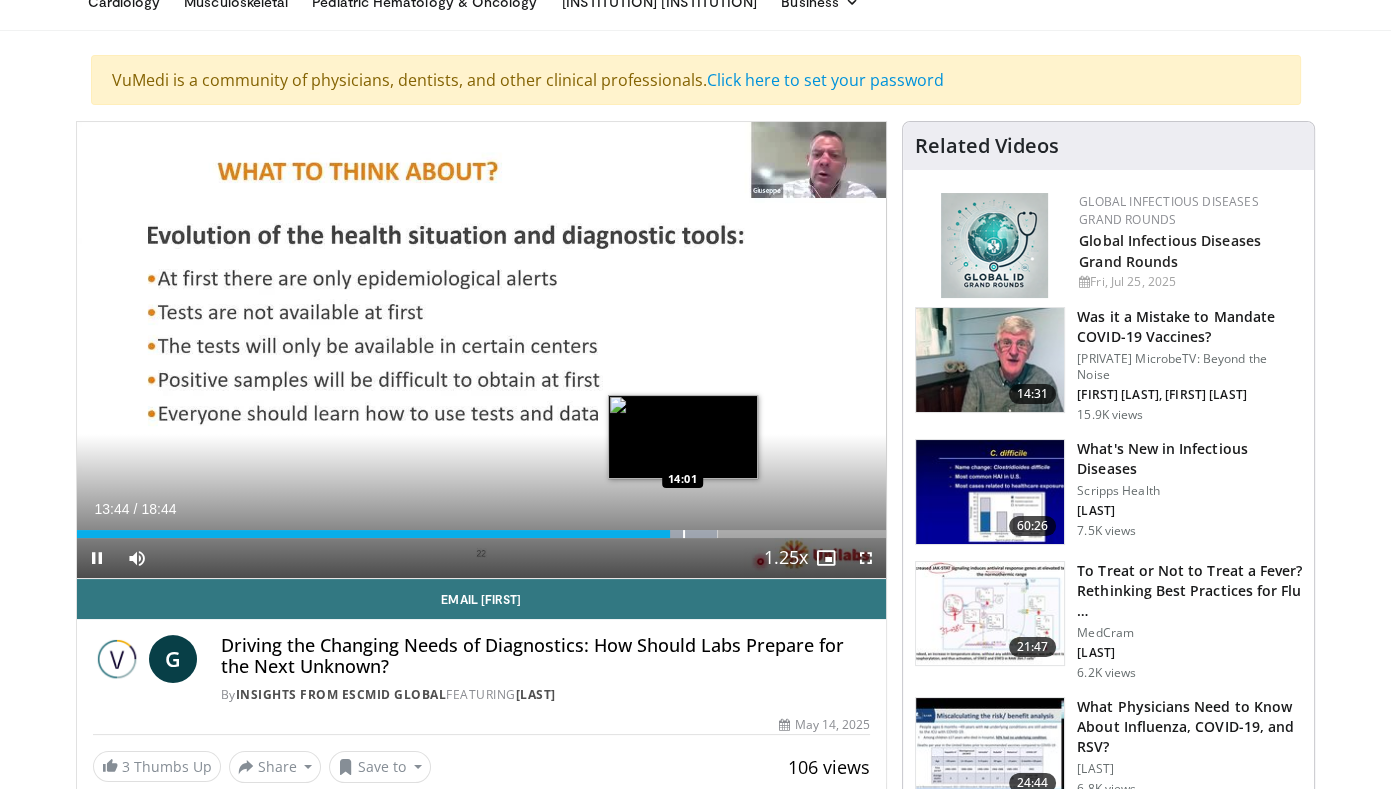click at bounding box center (684, 534) 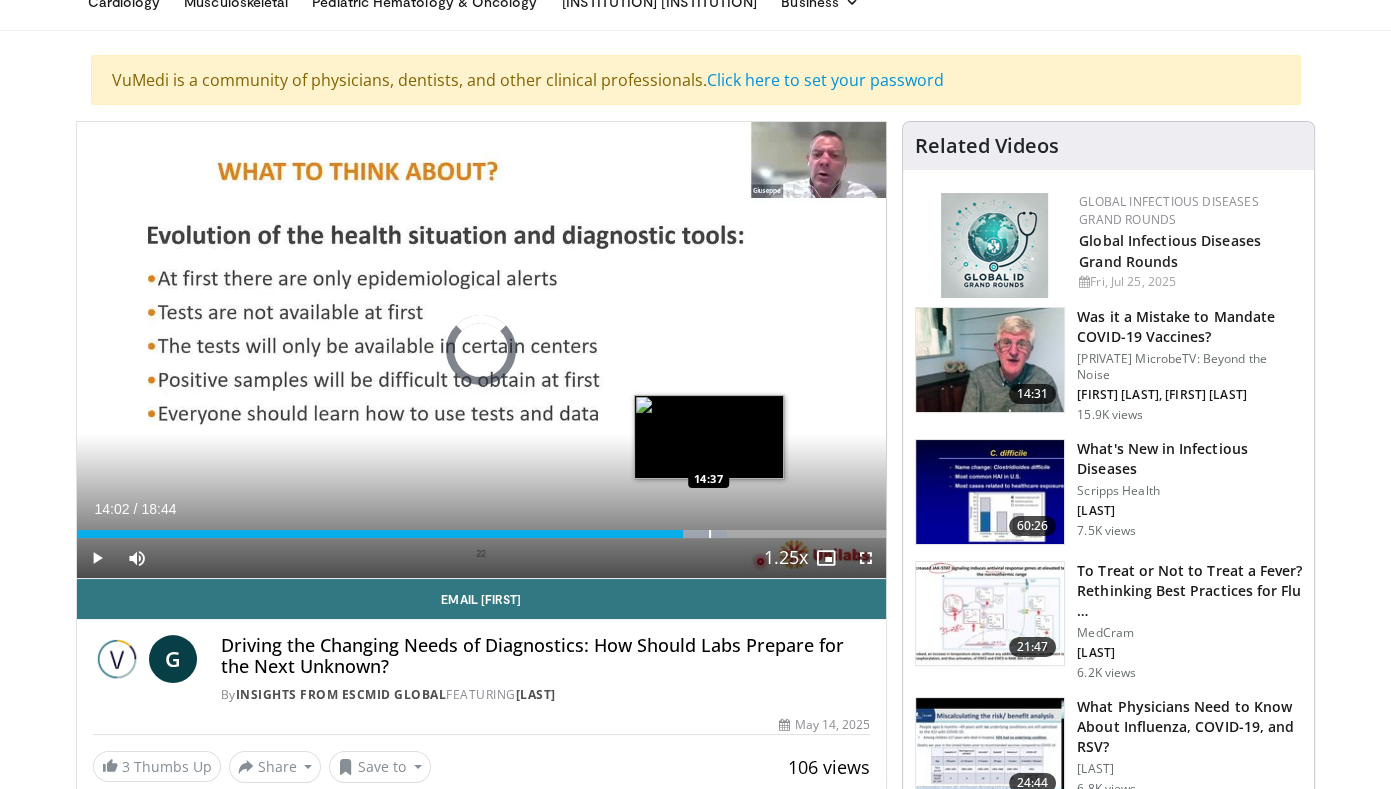 click at bounding box center (710, 534) 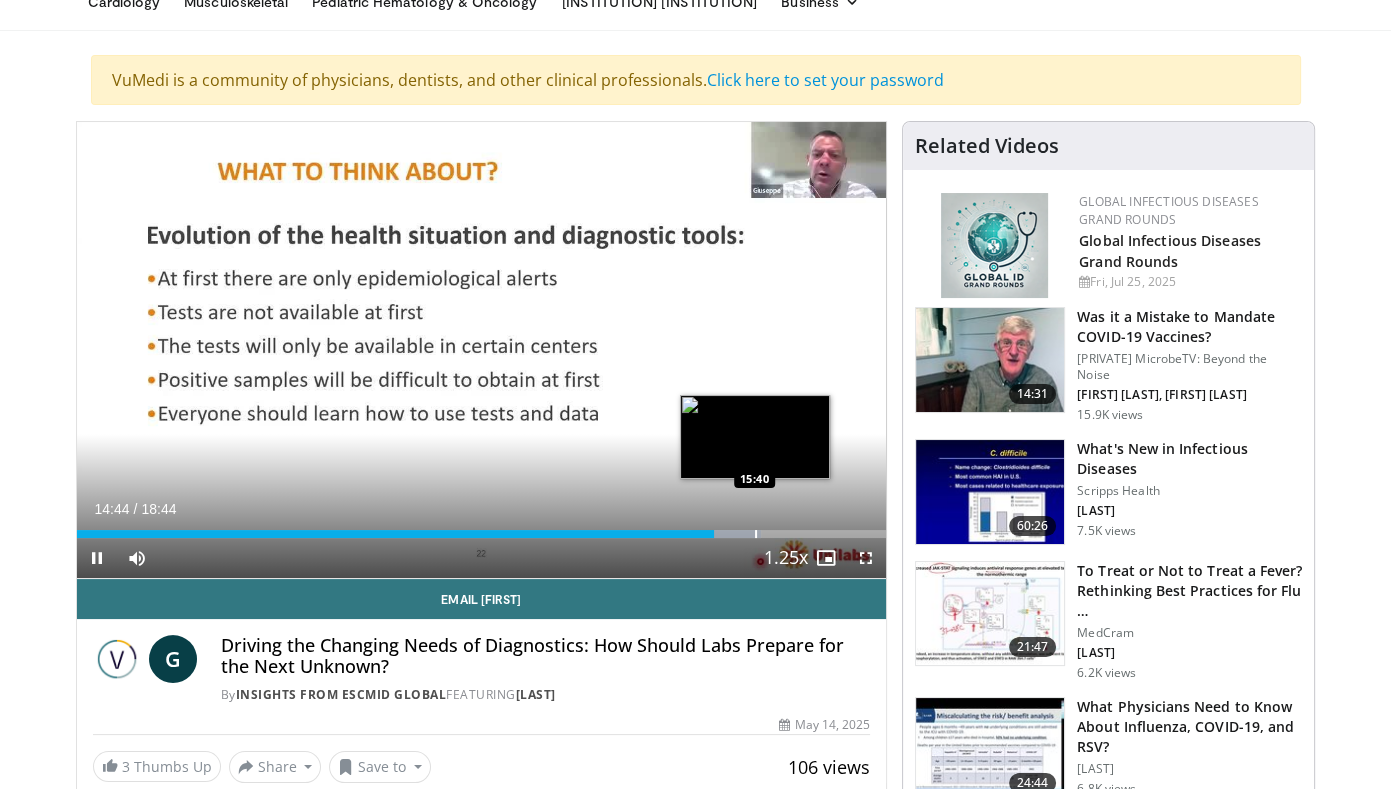 click at bounding box center (726, 534) 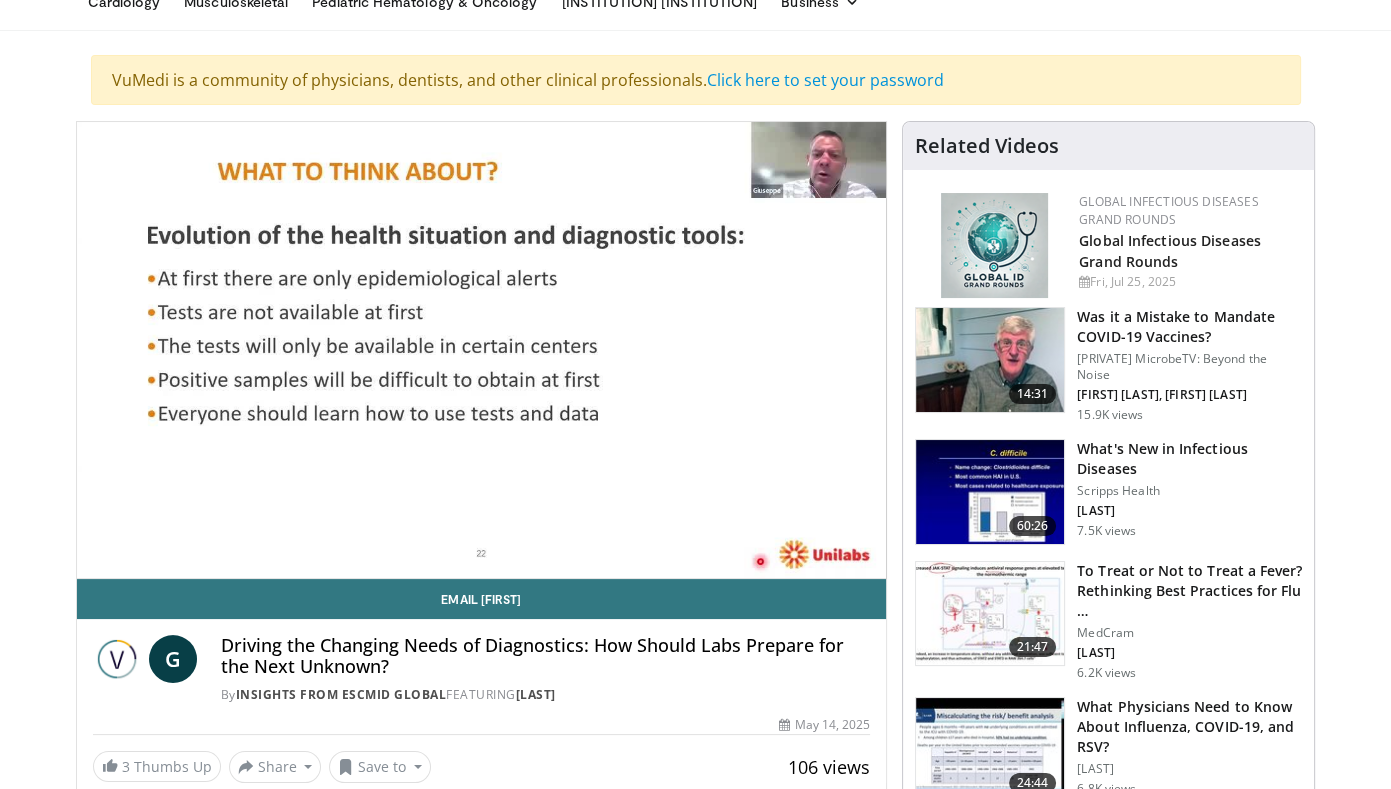 click on "10 seconds
Tap to unmute" at bounding box center [482, 350] 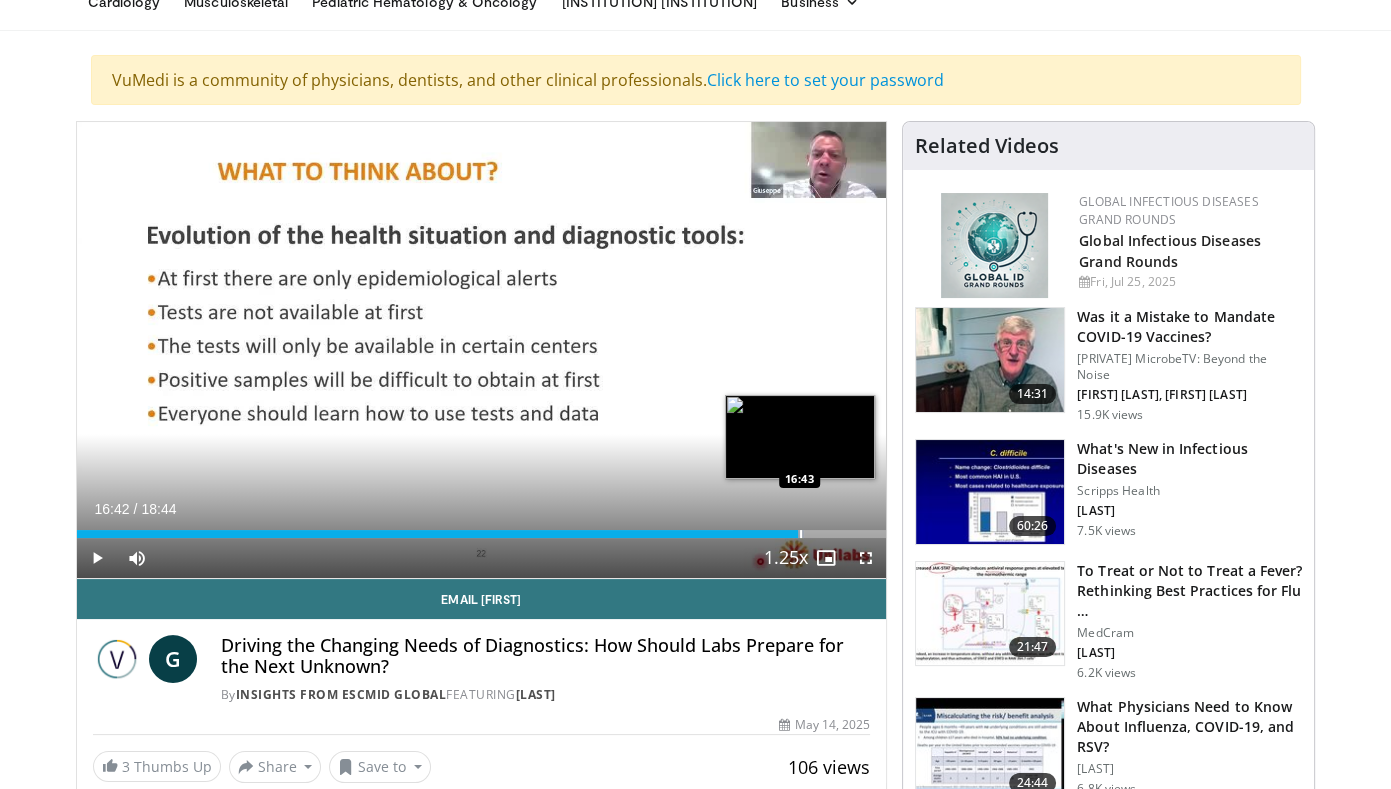 click at bounding box center (768, 534) 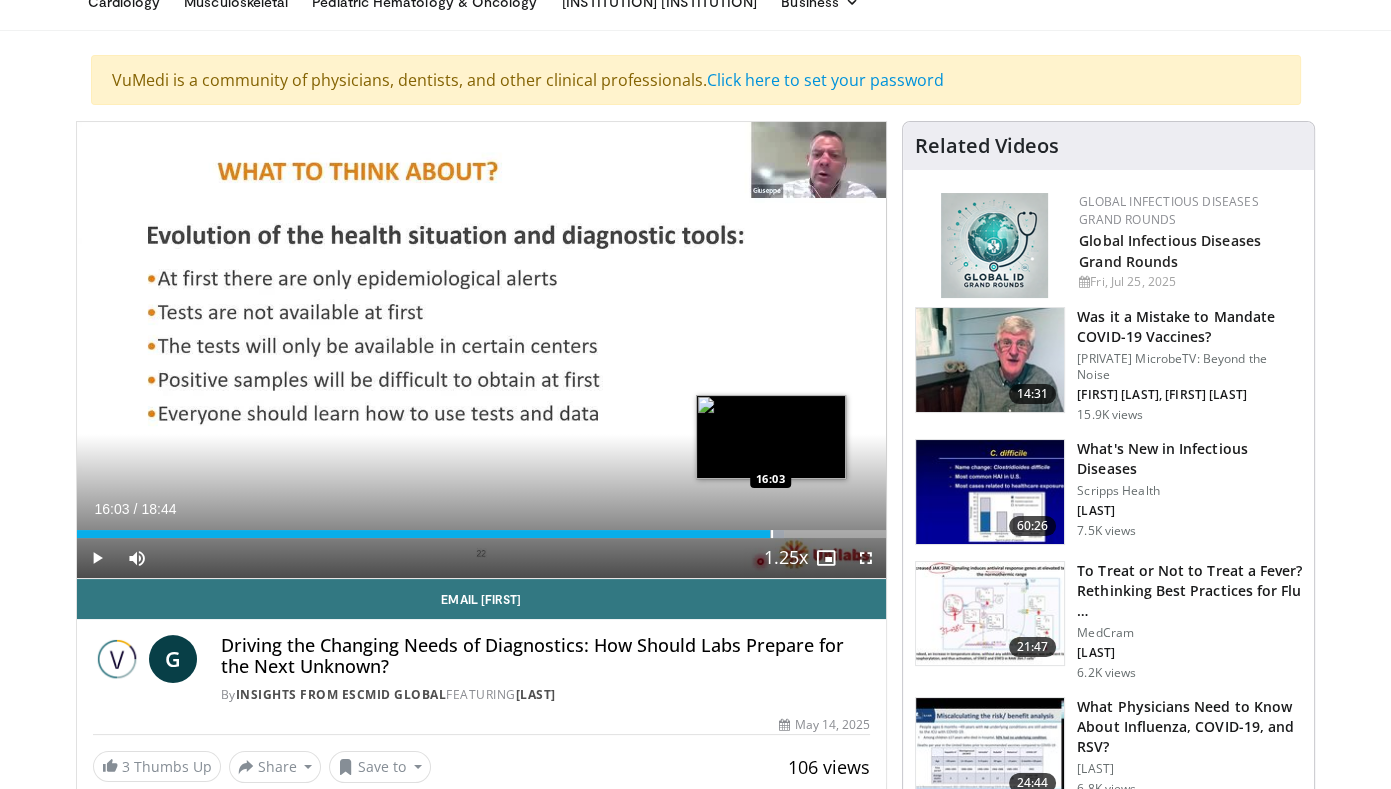 click on "Loaded :  87.36% 16:03 16:03" at bounding box center (482, 528) 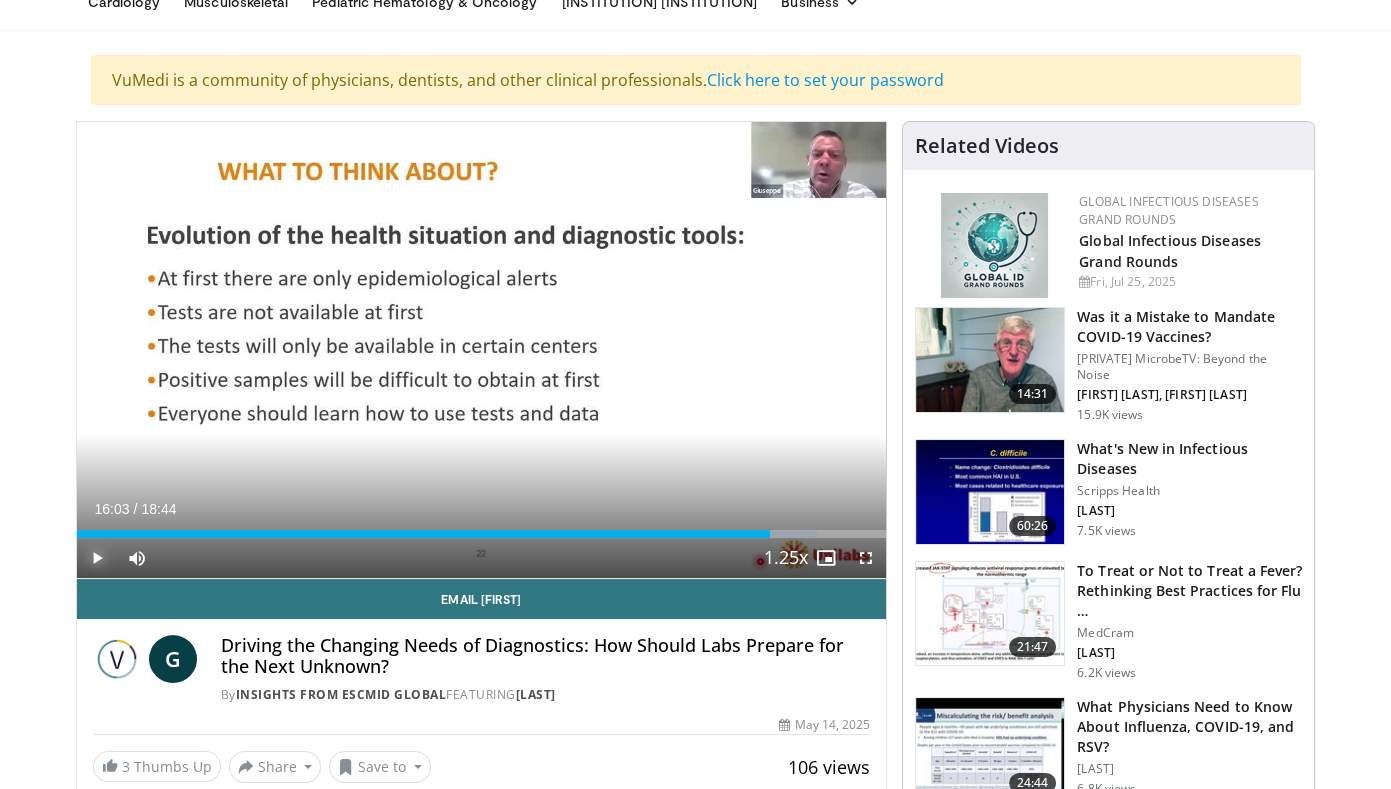 click at bounding box center [97, 558] 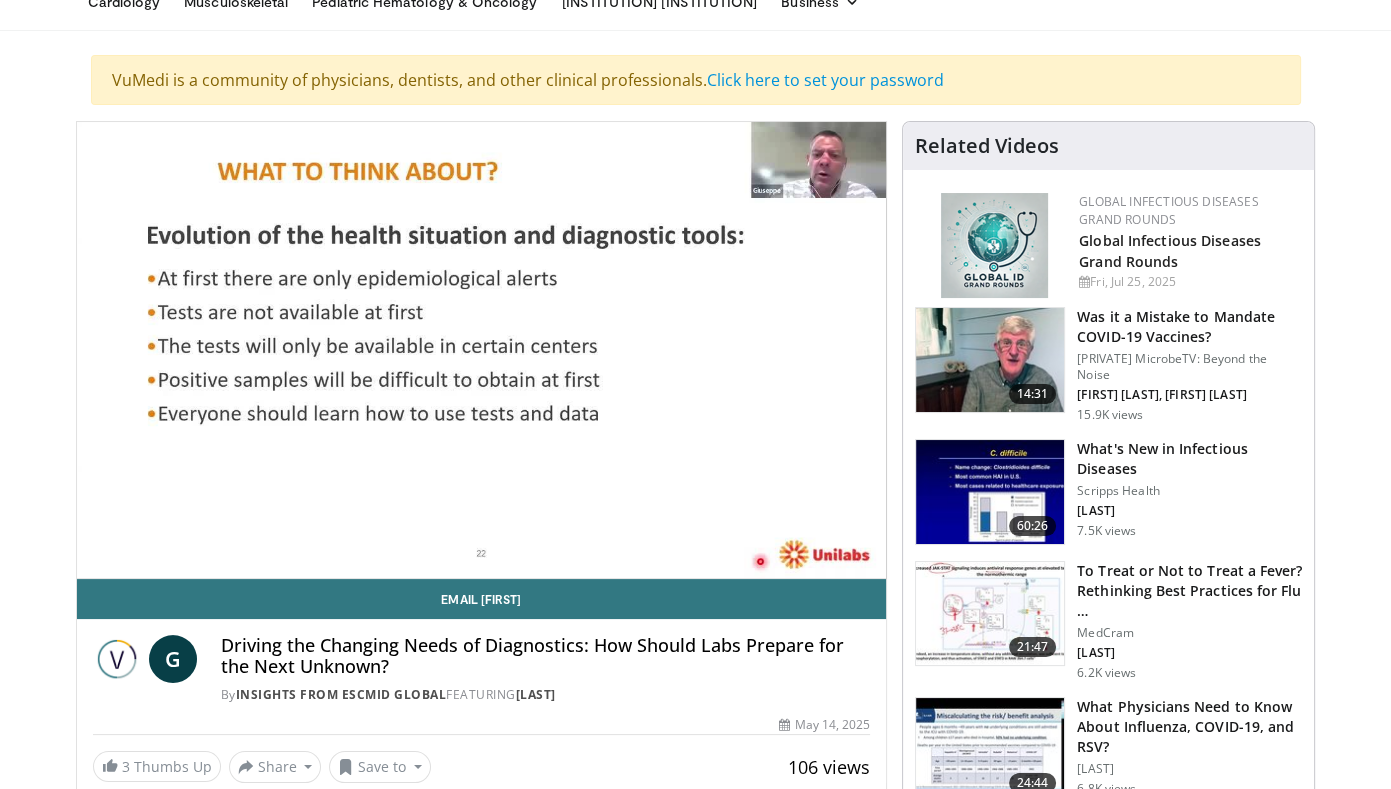 click on "**********" at bounding box center (482, 350) 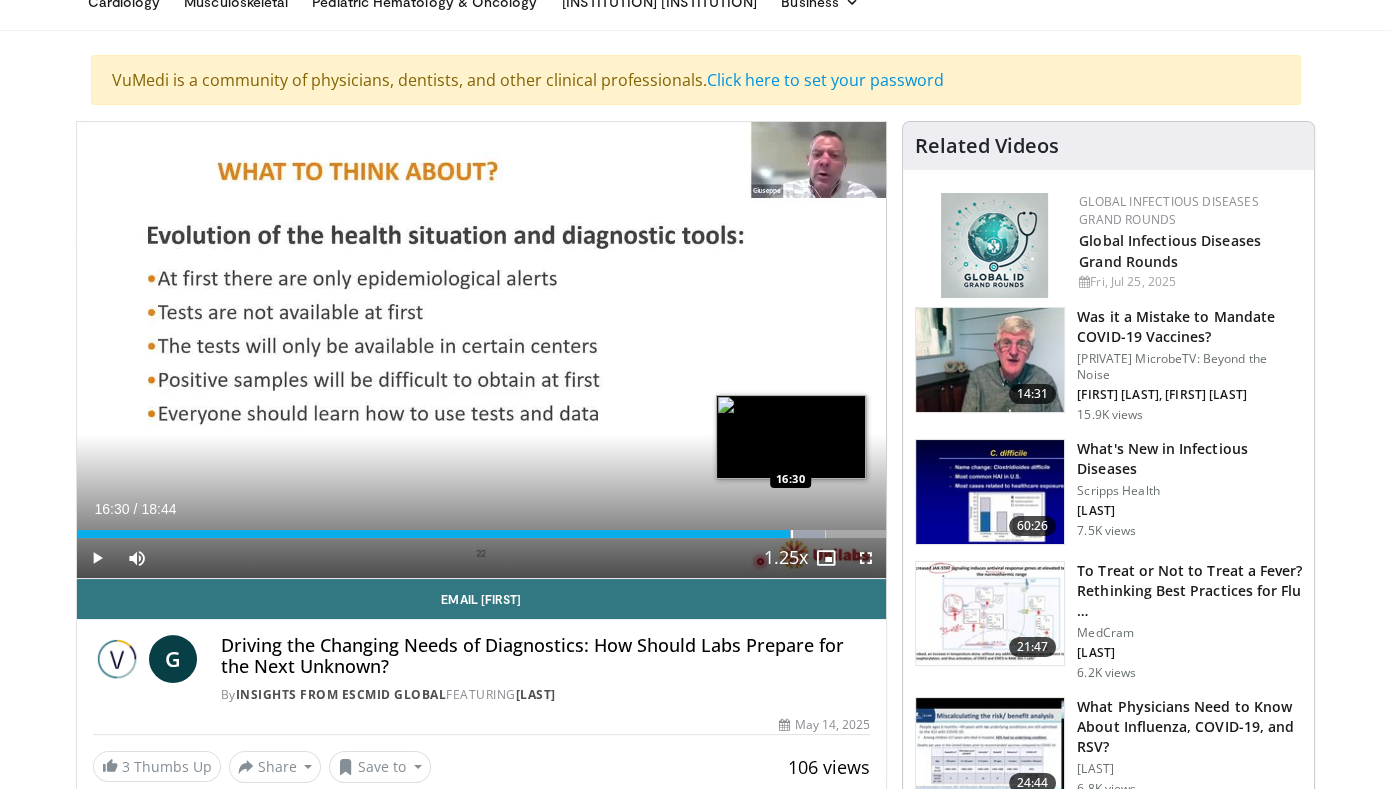 click at bounding box center [792, 534] 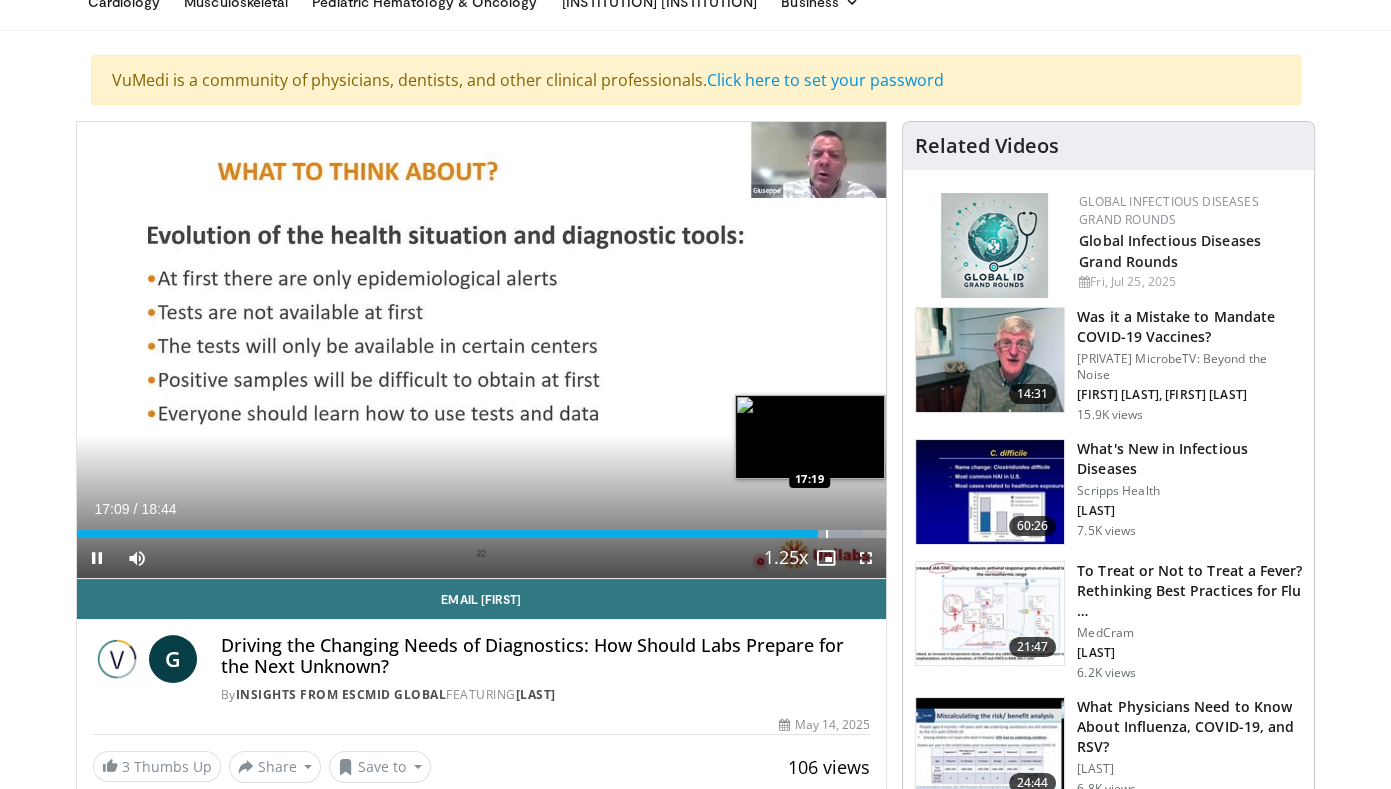 click at bounding box center [826, 534] 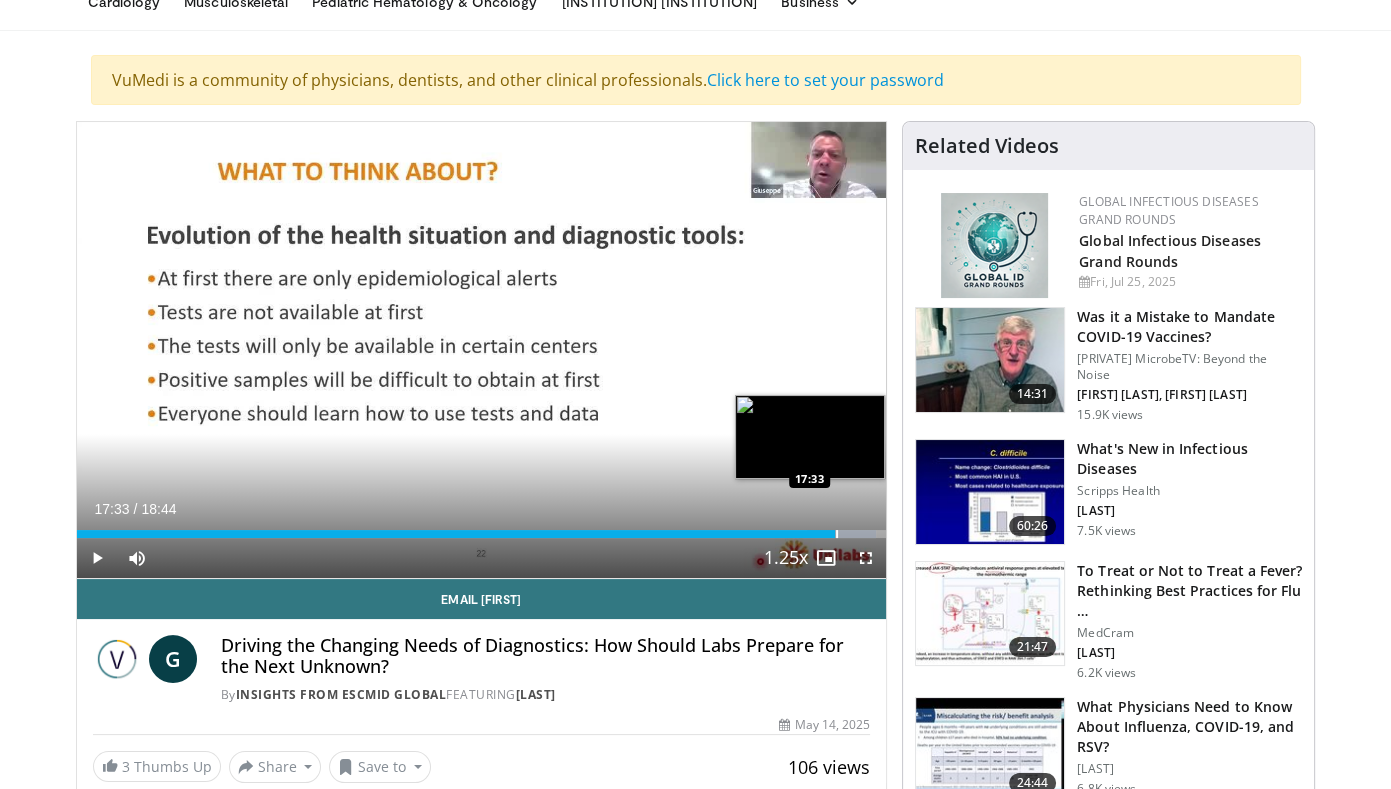 click at bounding box center [837, 534] 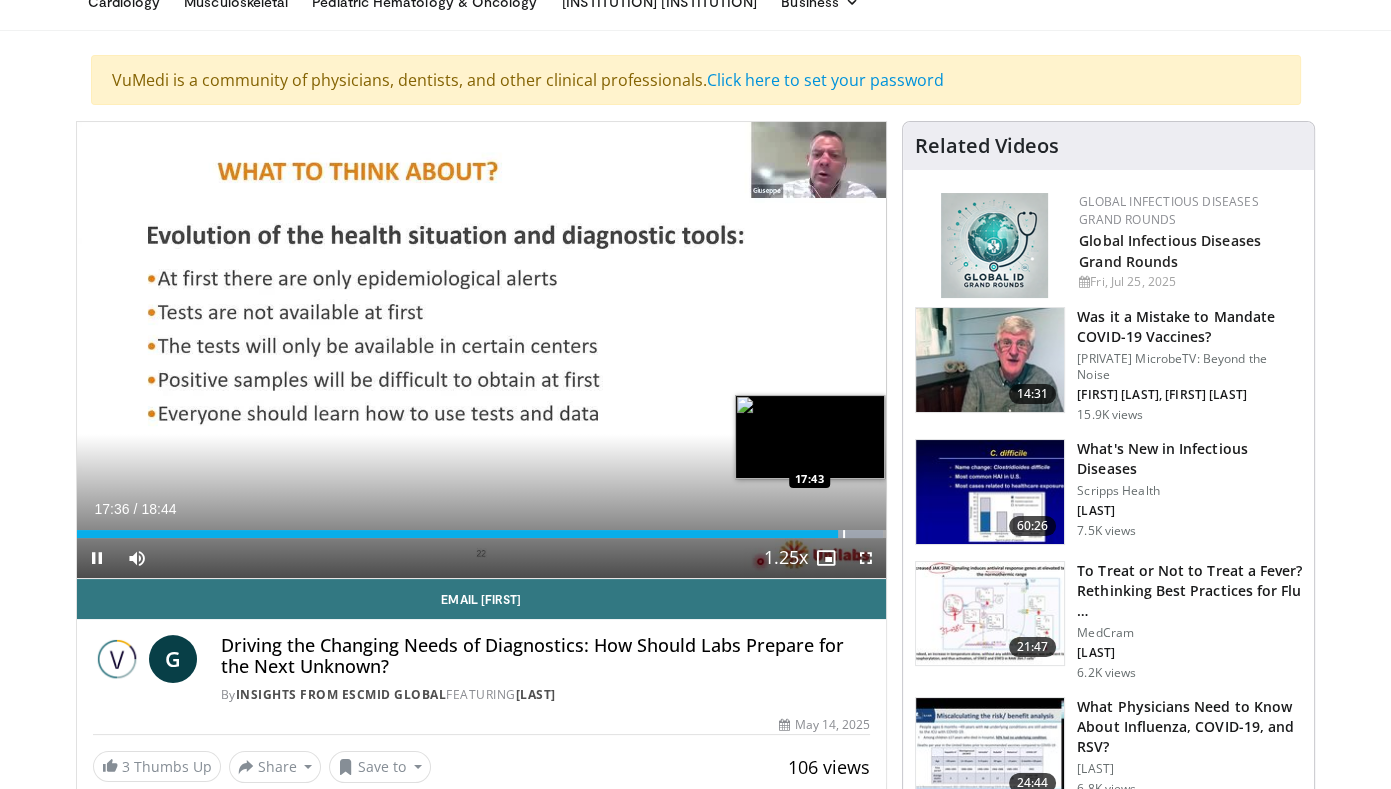 click at bounding box center (844, 534) 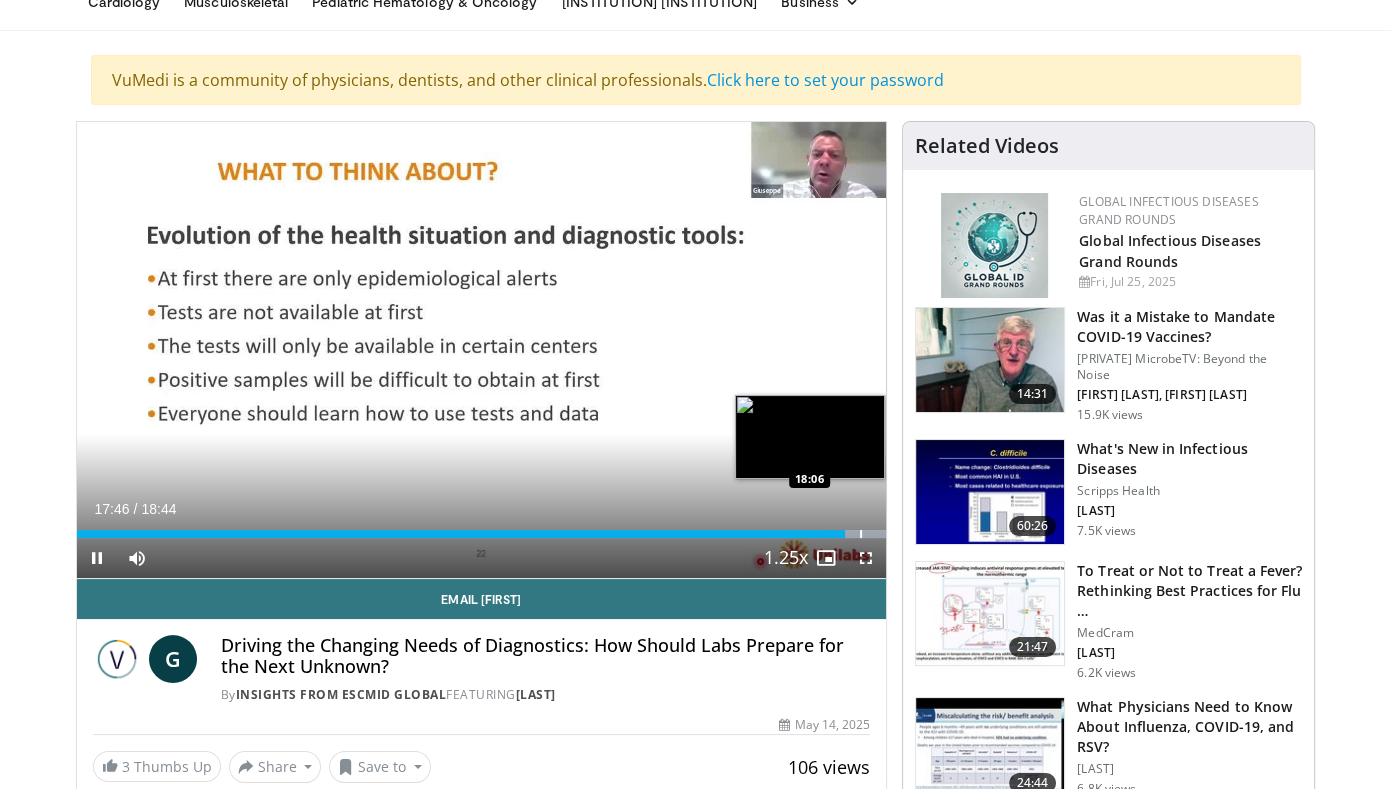 click at bounding box center (861, 534) 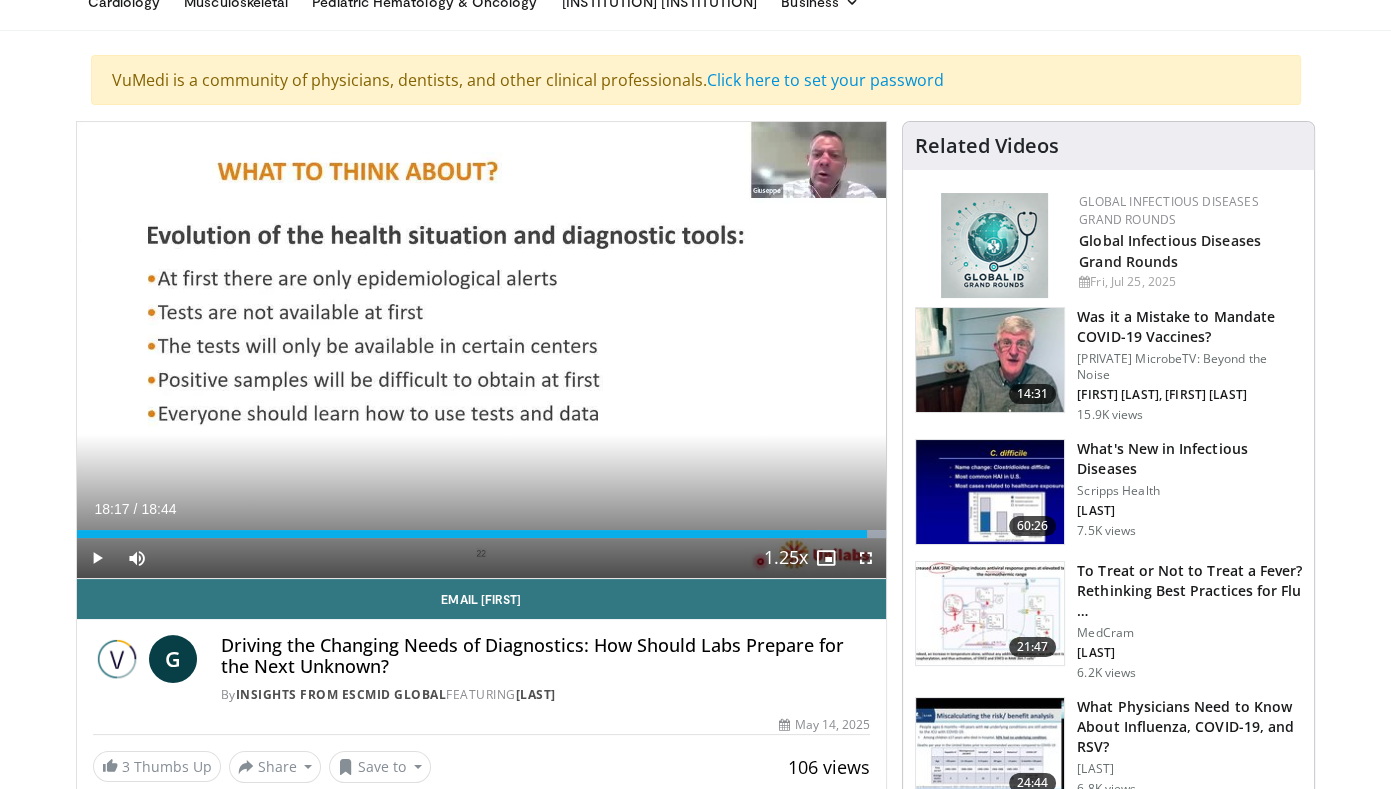 click at bounding box center (869, 534) 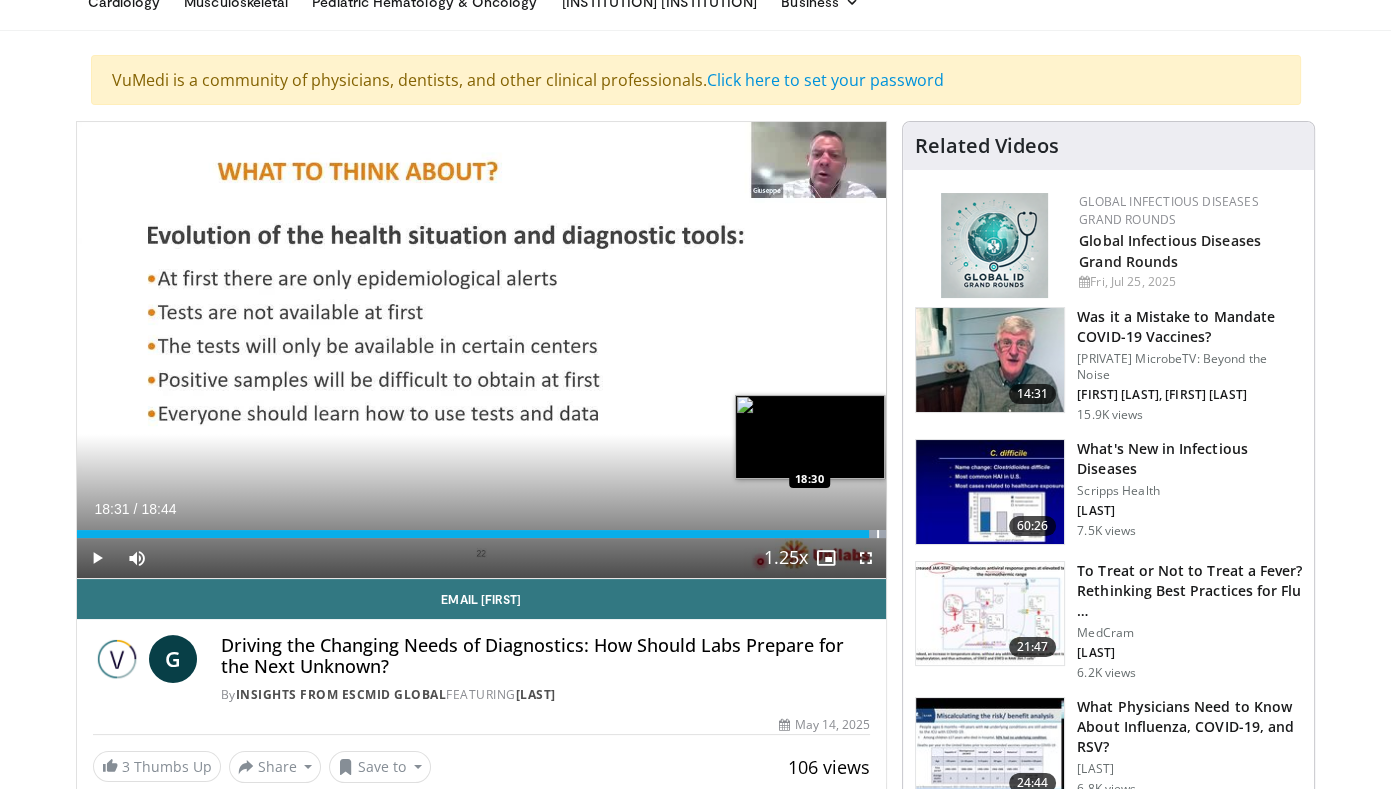 click at bounding box center [878, 534] 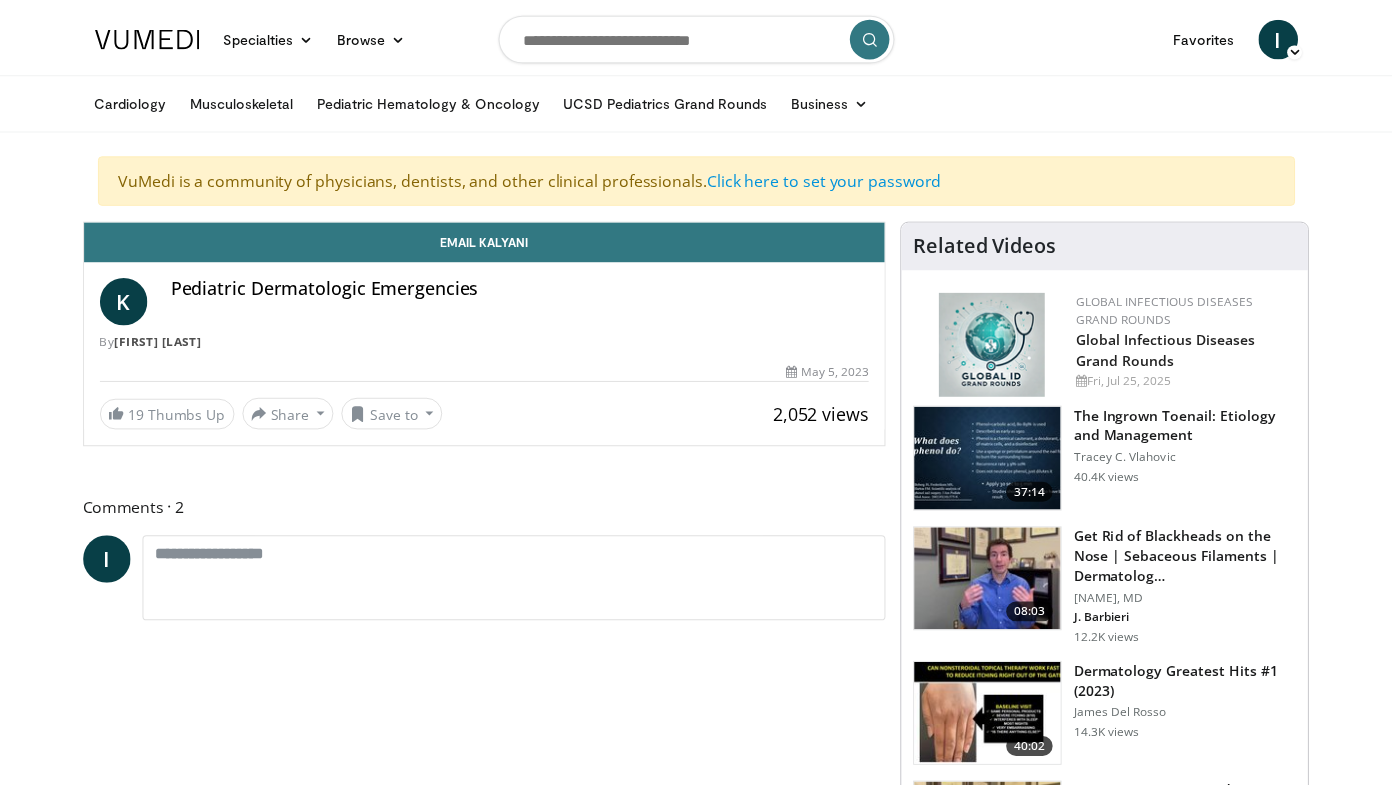 scroll, scrollTop: 0, scrollLeft: 0, axis: both 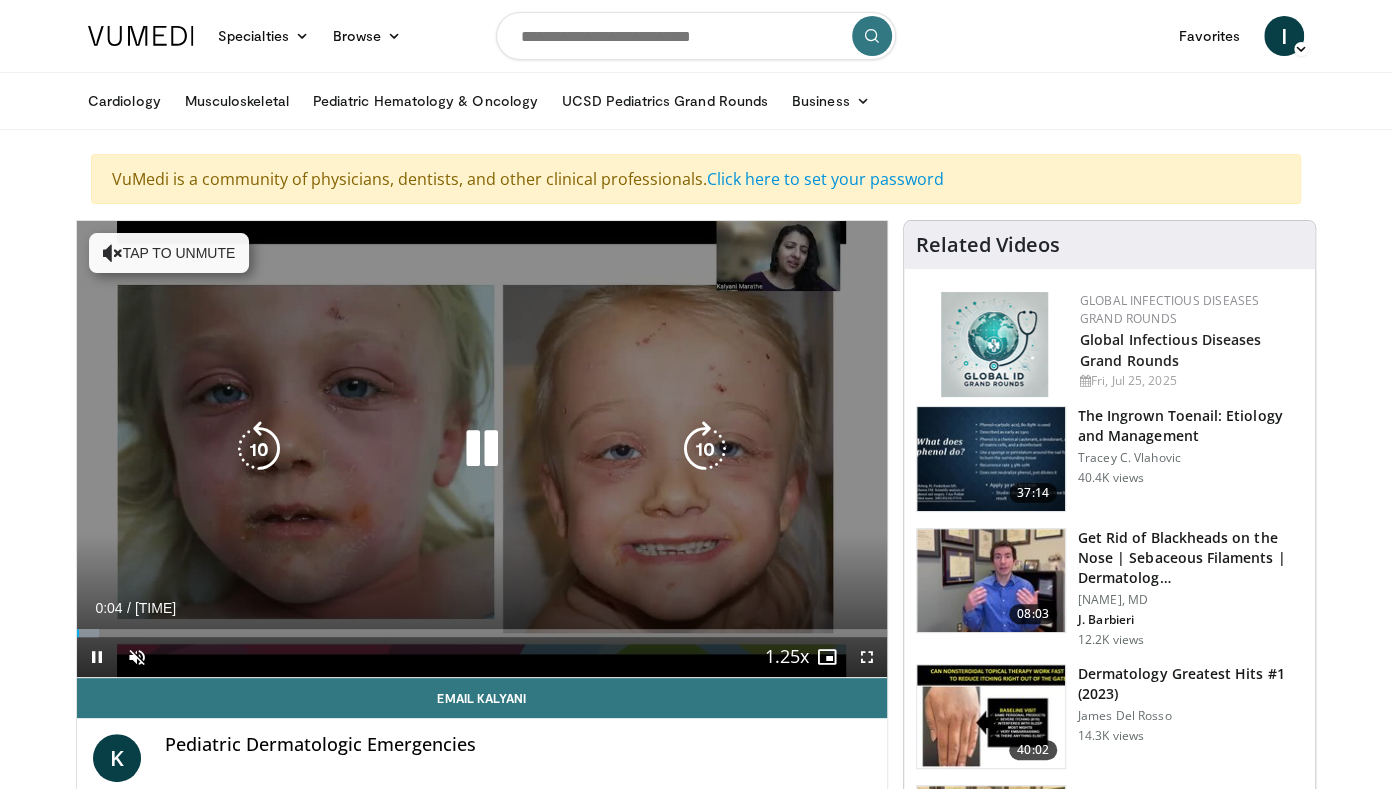 click on "Tap to unmute" at bounding box center (169, 253) 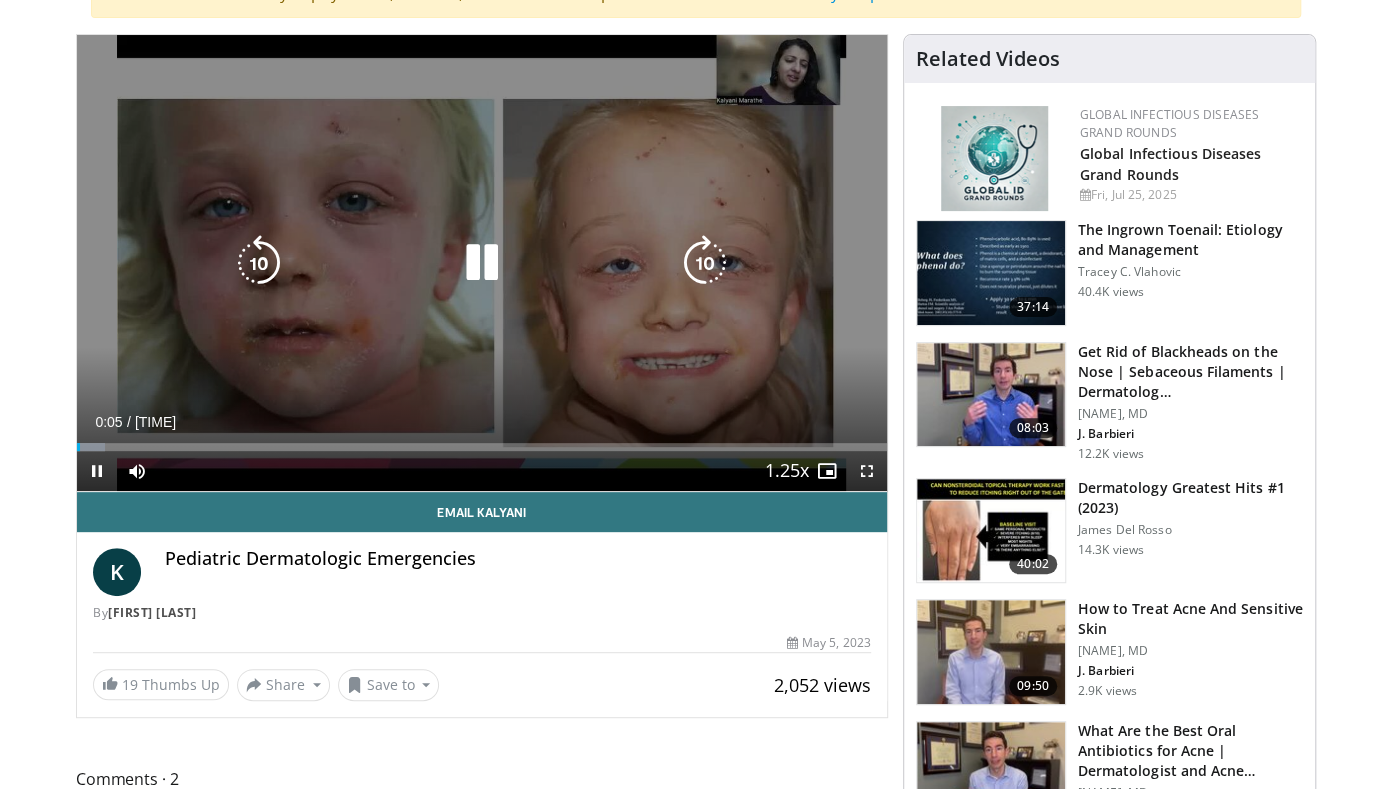 scroll, scrollTop: 199, scrollLeft: 0, axis: vertical 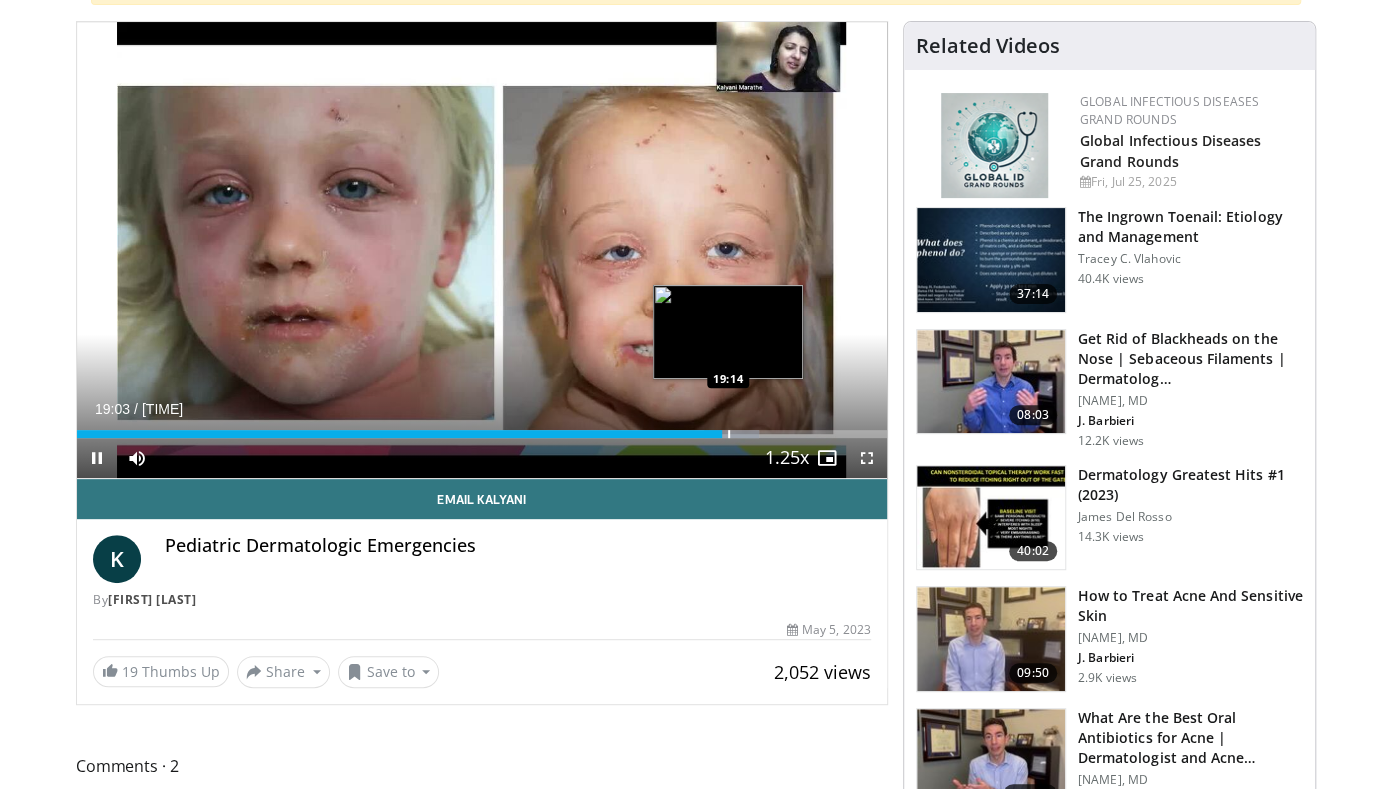 click at bounding box center [729, 434] 